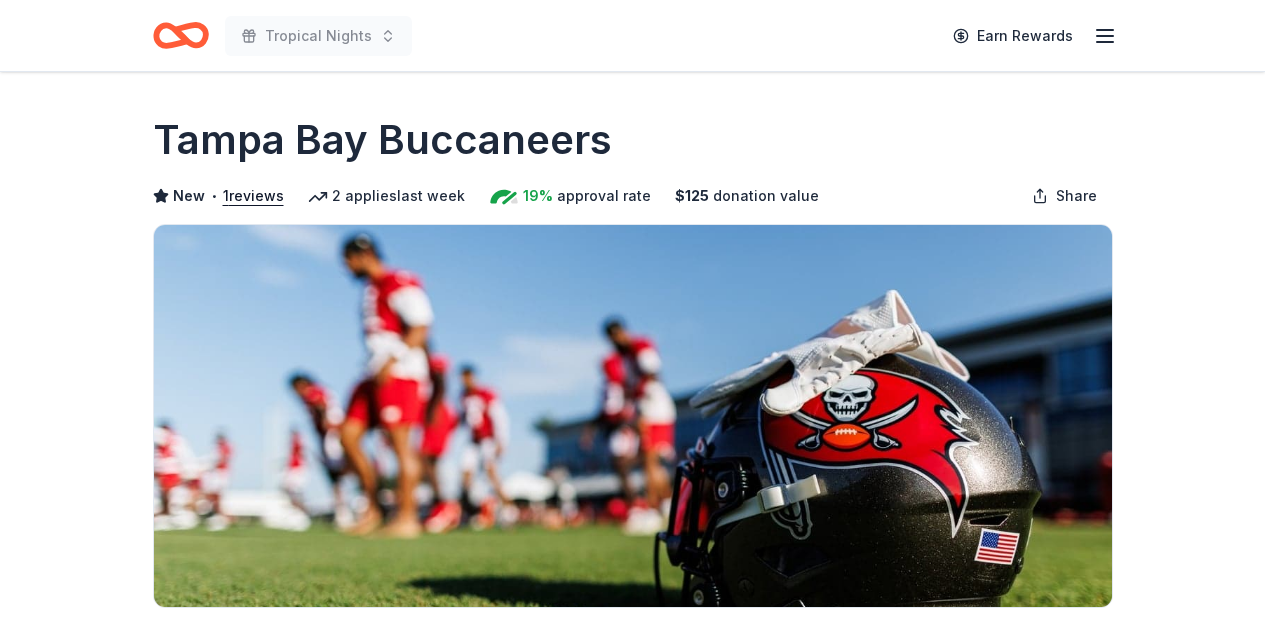 scroll, scrollTop: 0, scrollLeft: 0, axis: both 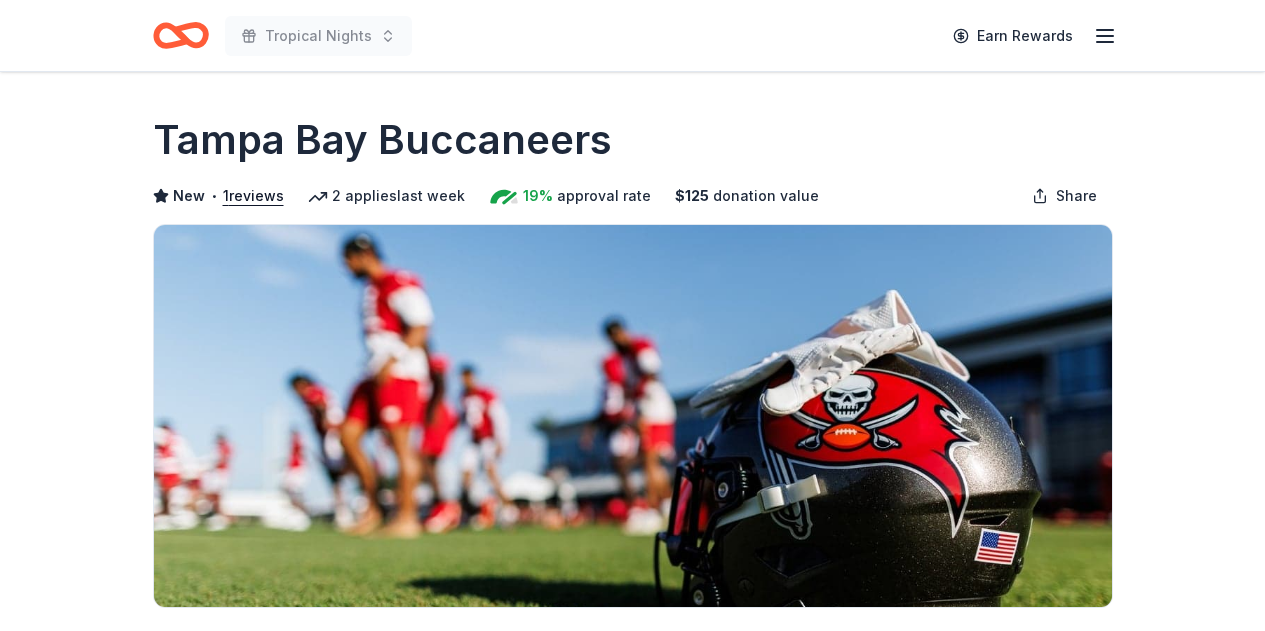 click on "New • 1  reviews 2   applies  last week 19% approval rate $ 125 donation value Share" at bounding box center [633, 196] 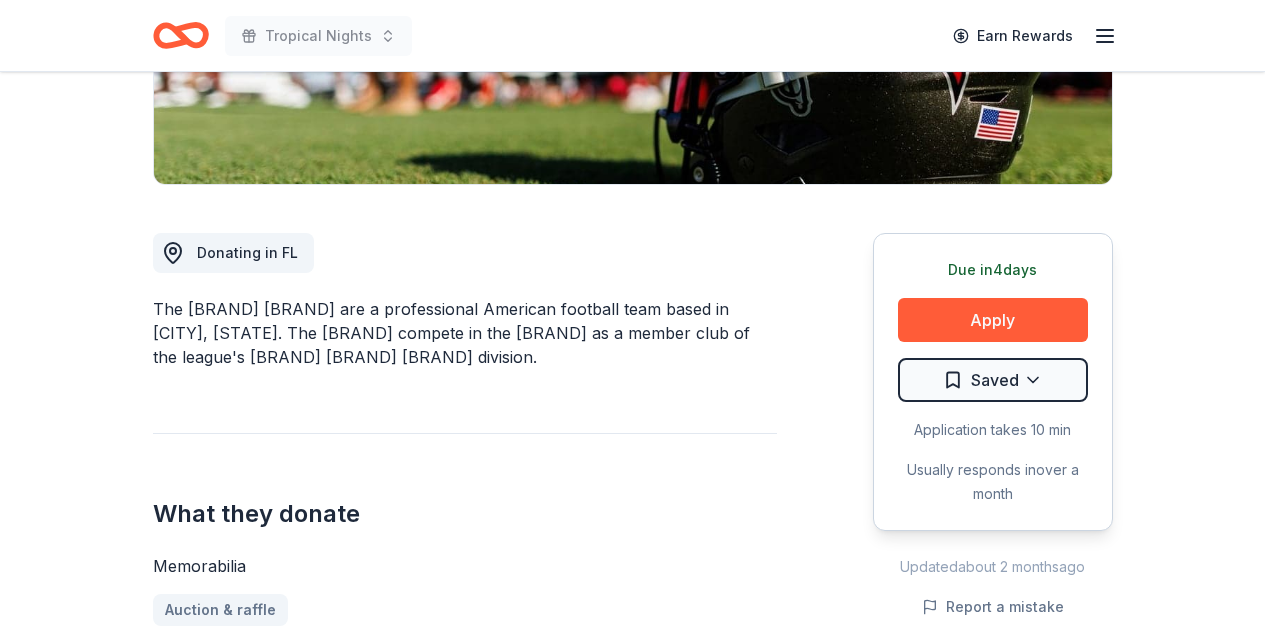 scroll, scrollTop: 600, scrollLeft: 0, axis: vertical 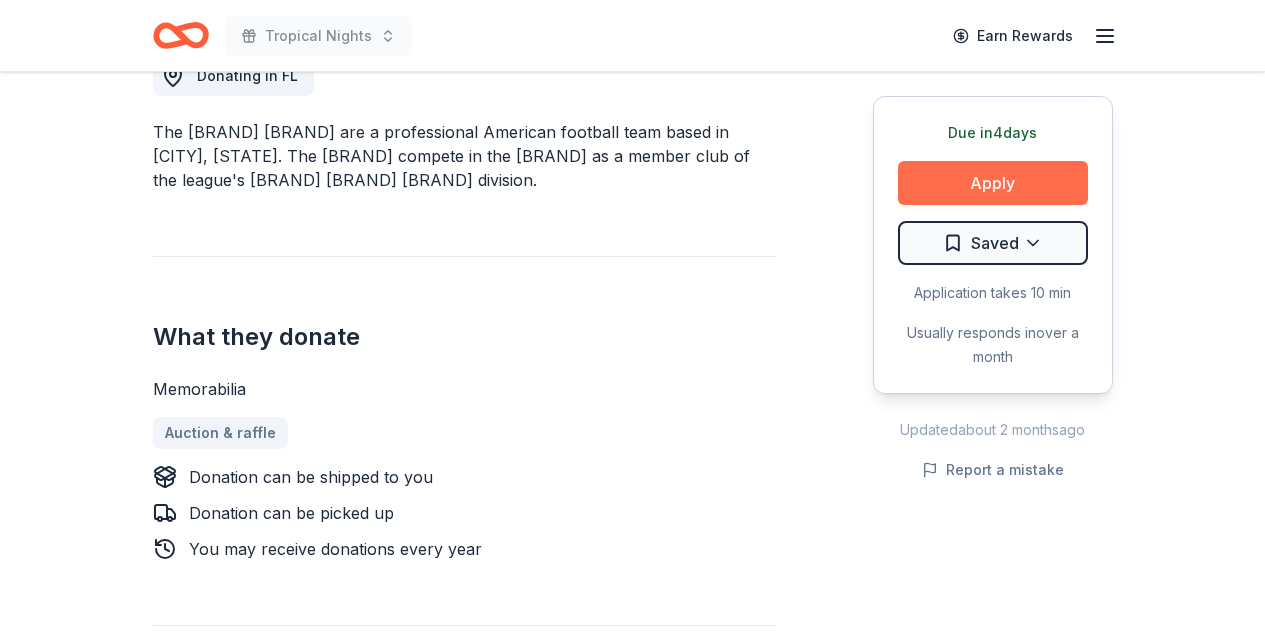 click on "Apply" at bounding box center (993, 183) 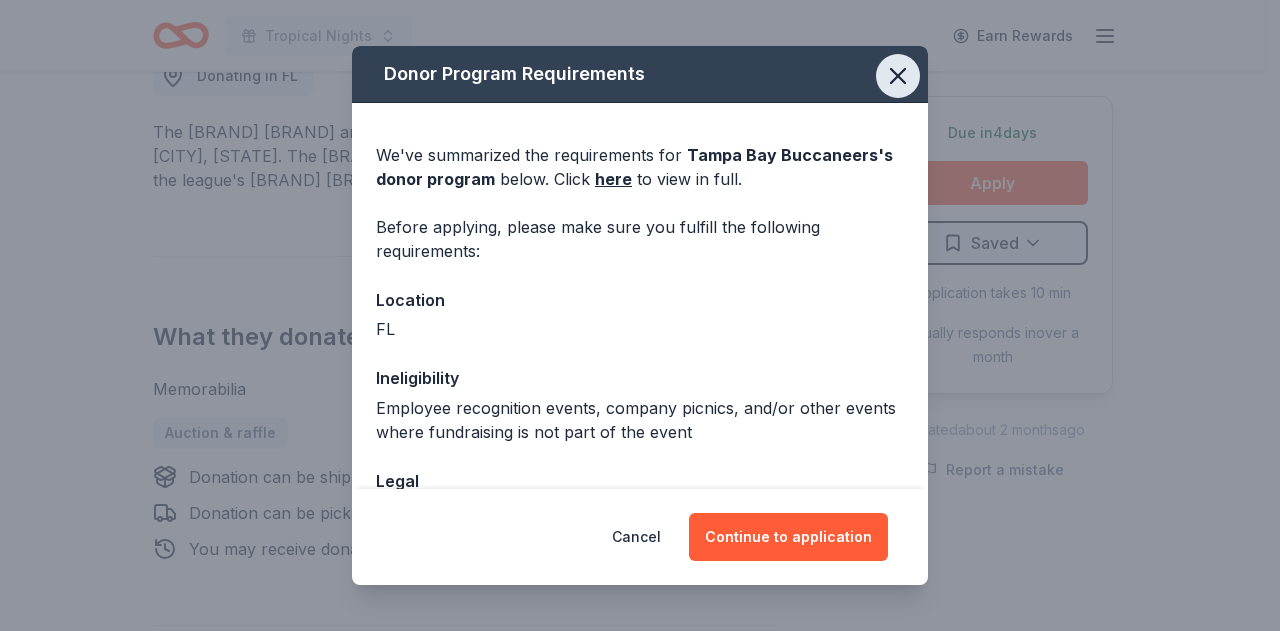 click 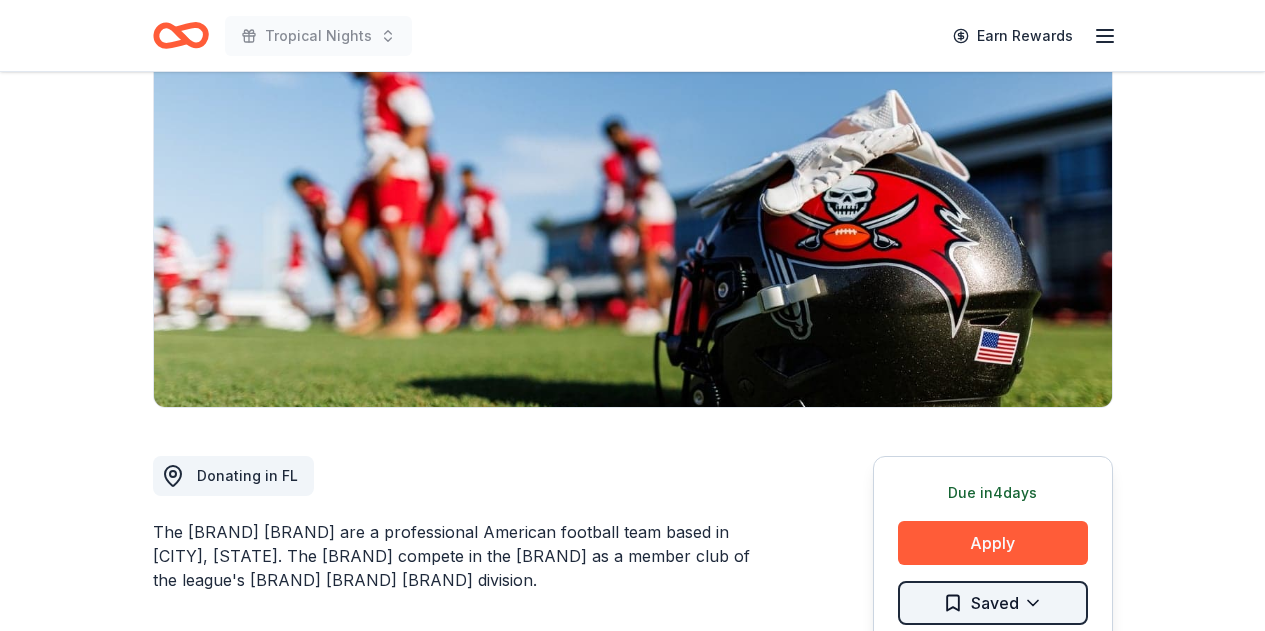type 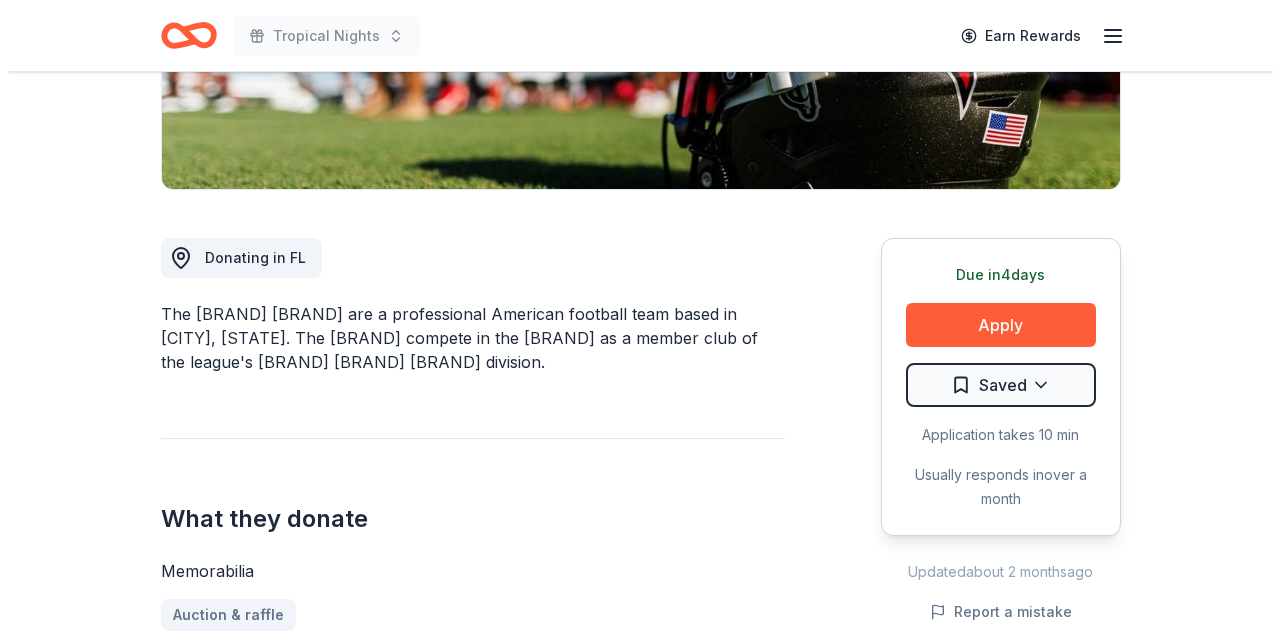 scroll, scrollTop: 500, scrollLeft: 0, axis: vertical 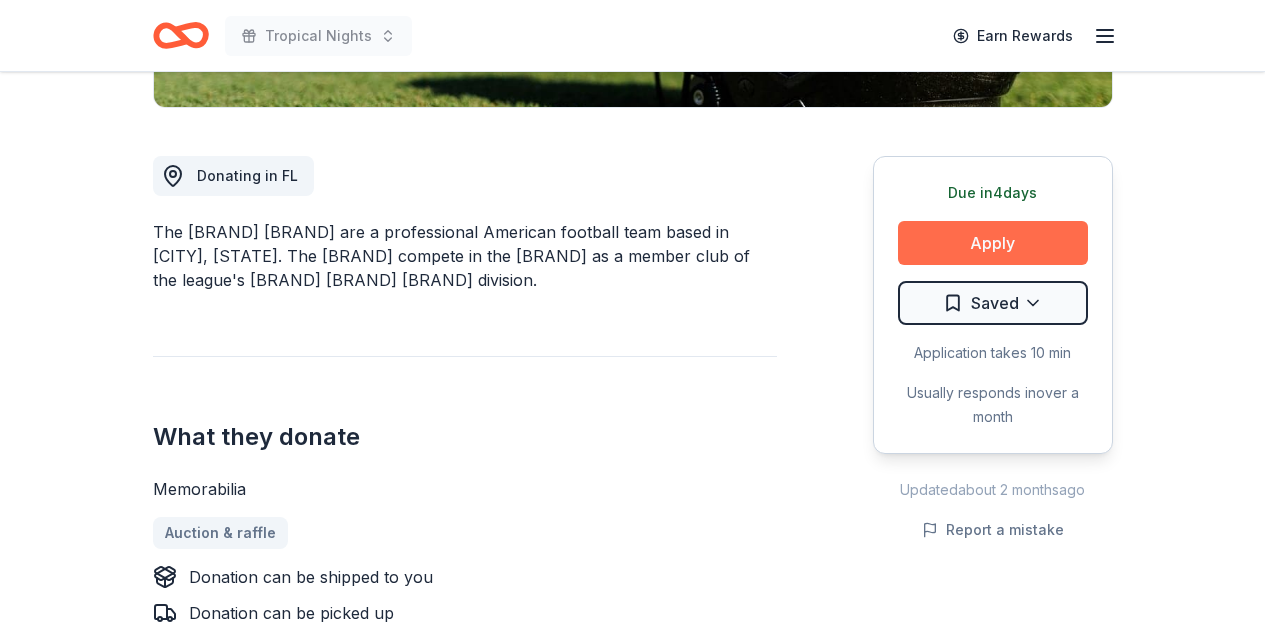click on "Apply" at bounding box center [993, 243] 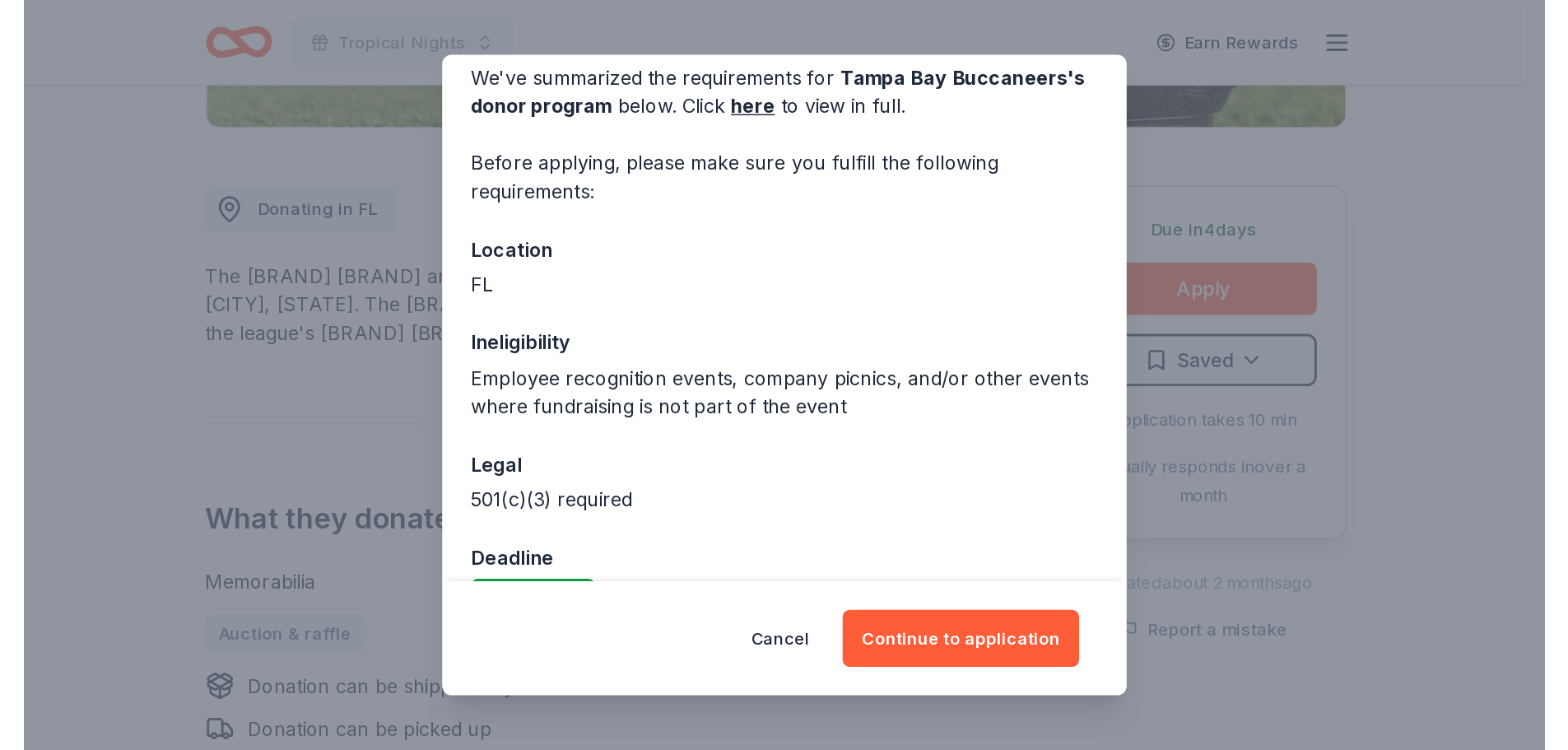scroll, scrollTop: 114, scrollLeft: 0, axis: vertical 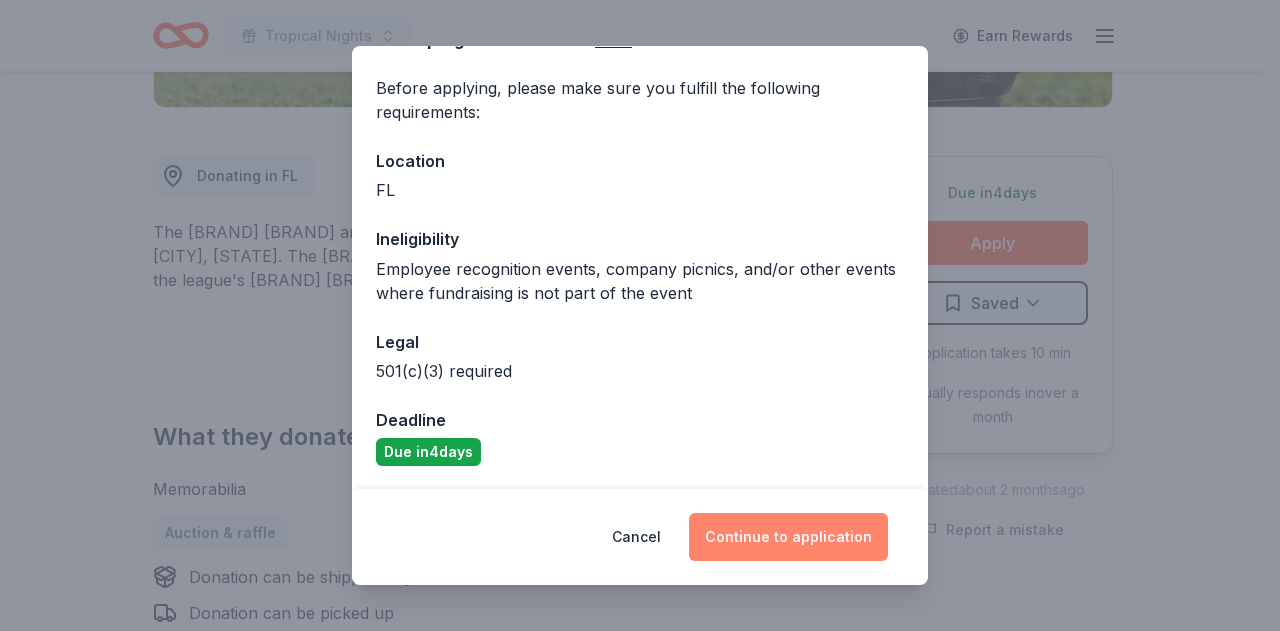 click on "Continue to application" at bounding box center (788, 537) 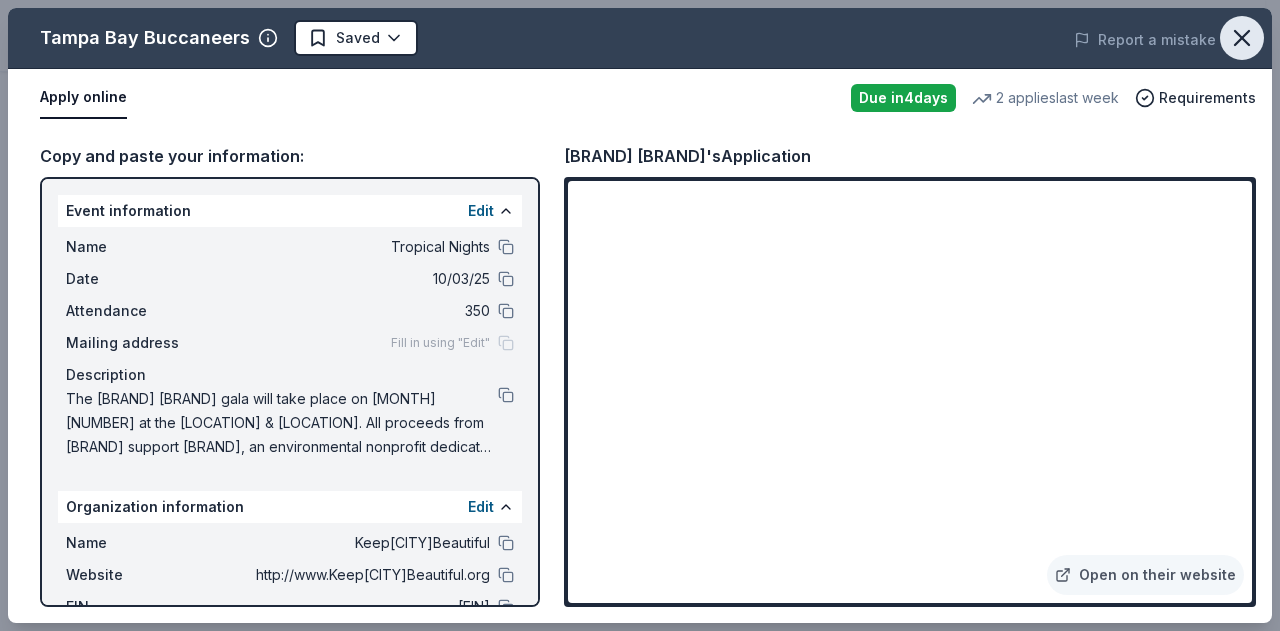 click 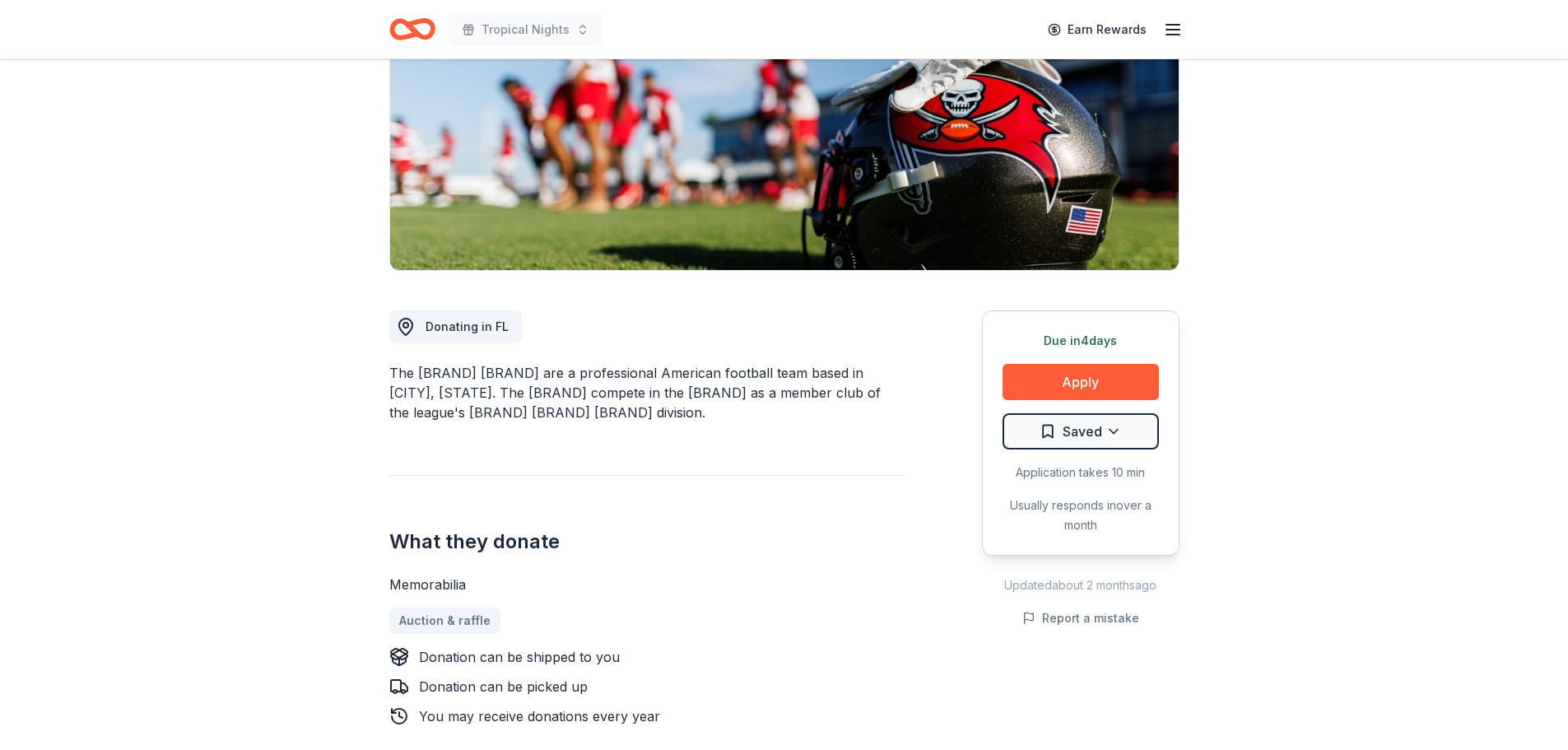scroll, scrollTop: 0, scrollLeft: 0, axis: both 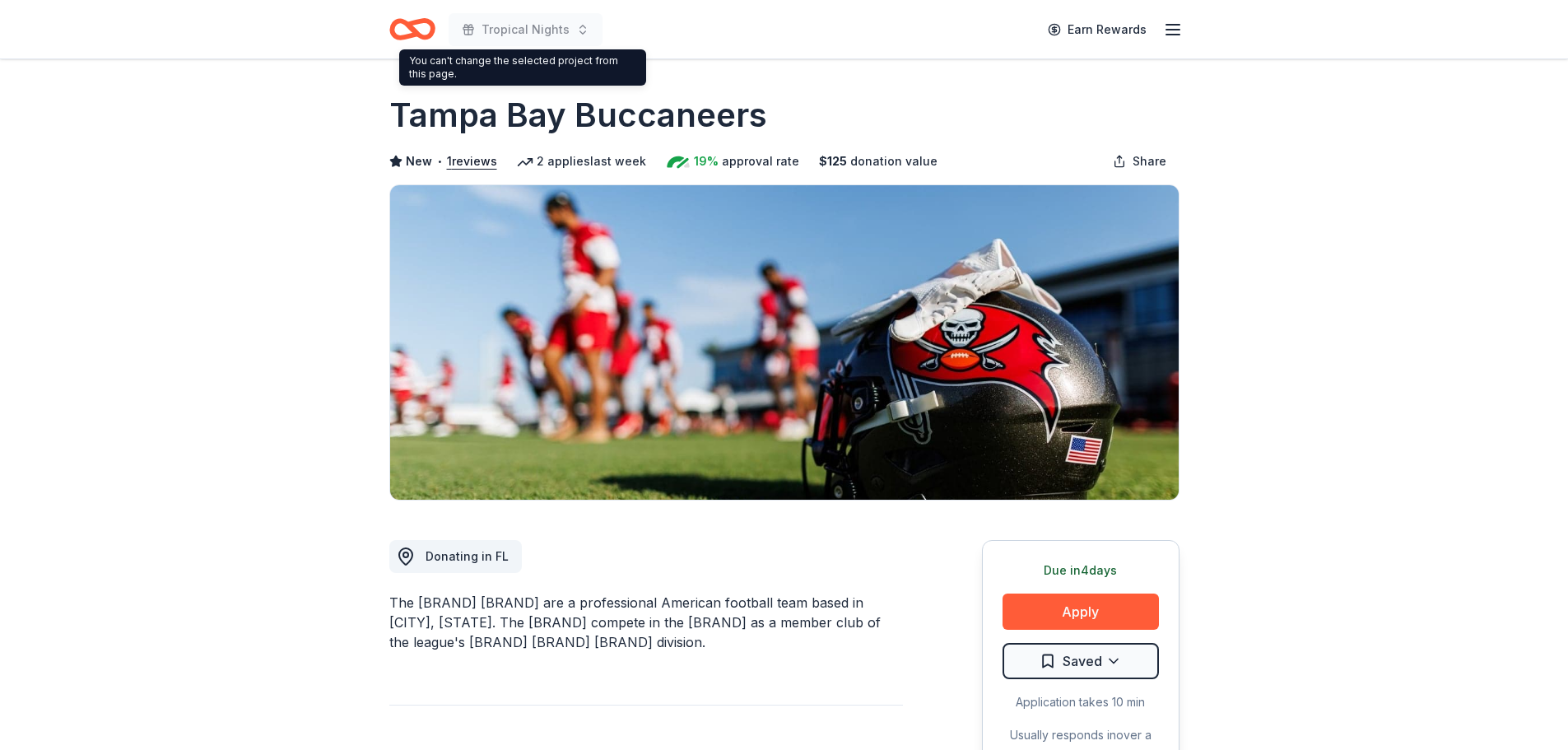 click 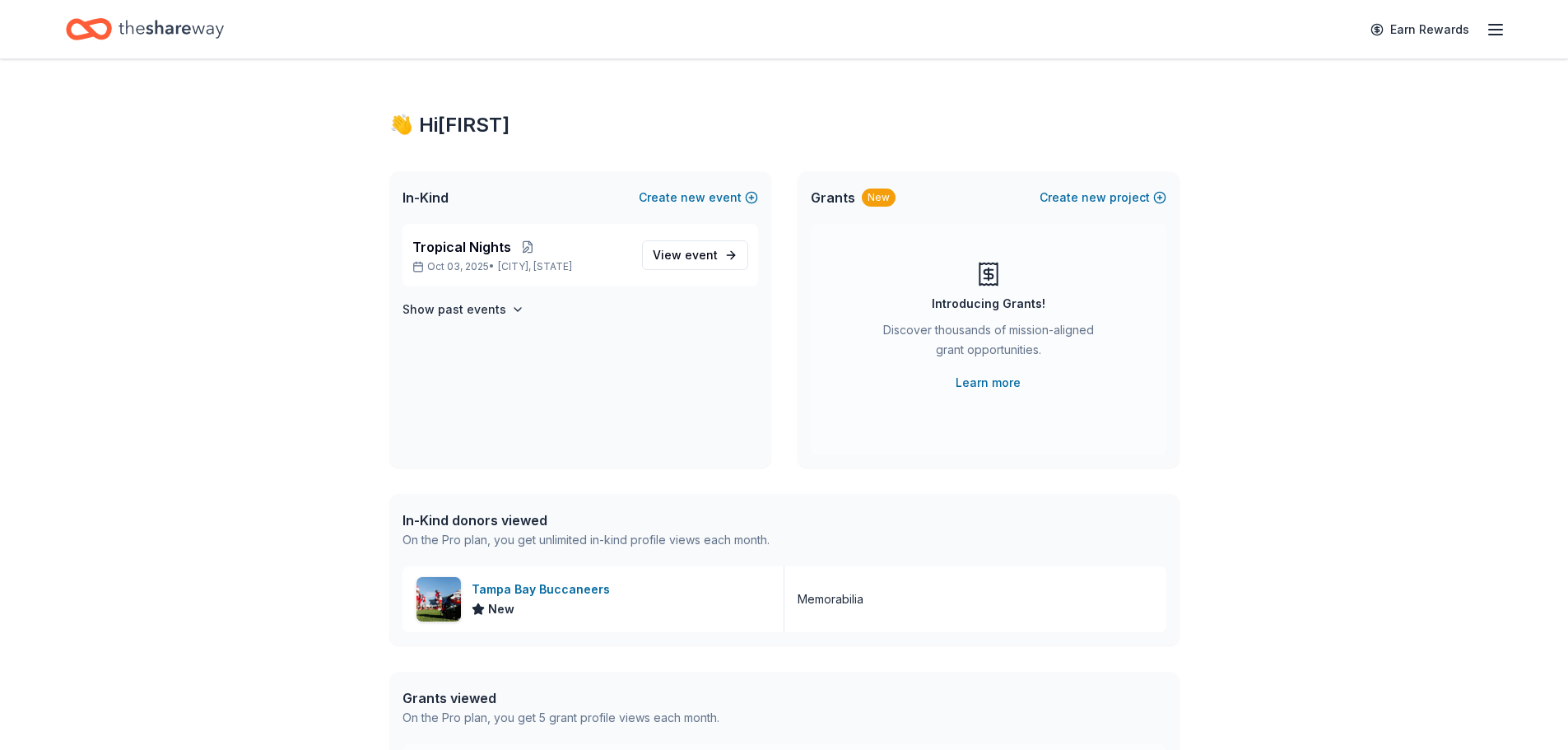 scroll, scrollTop: 82, scrollLeft: 0, axis: vertical 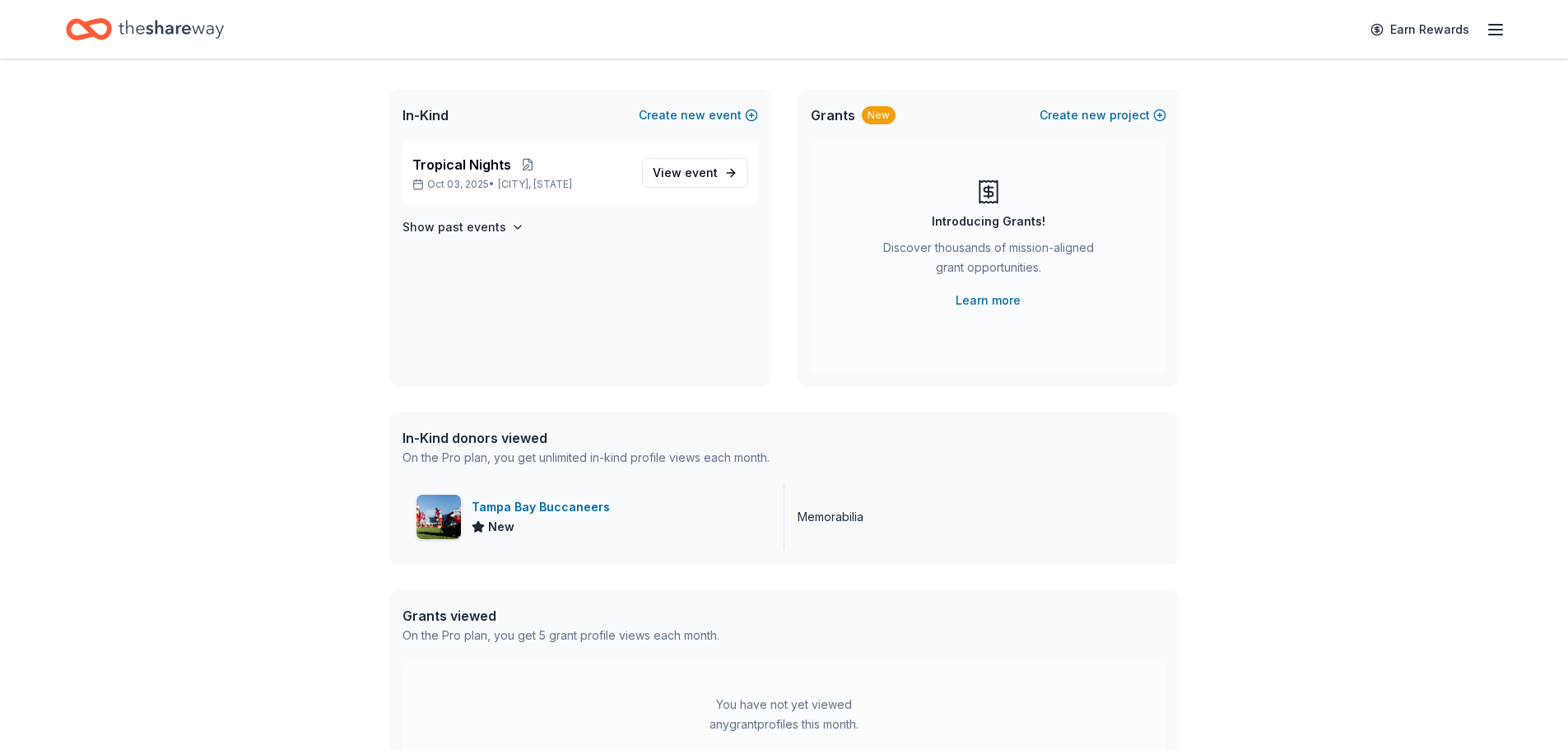 click on "Tampa Bay Buccaneers" at bounding box center (544, 507) 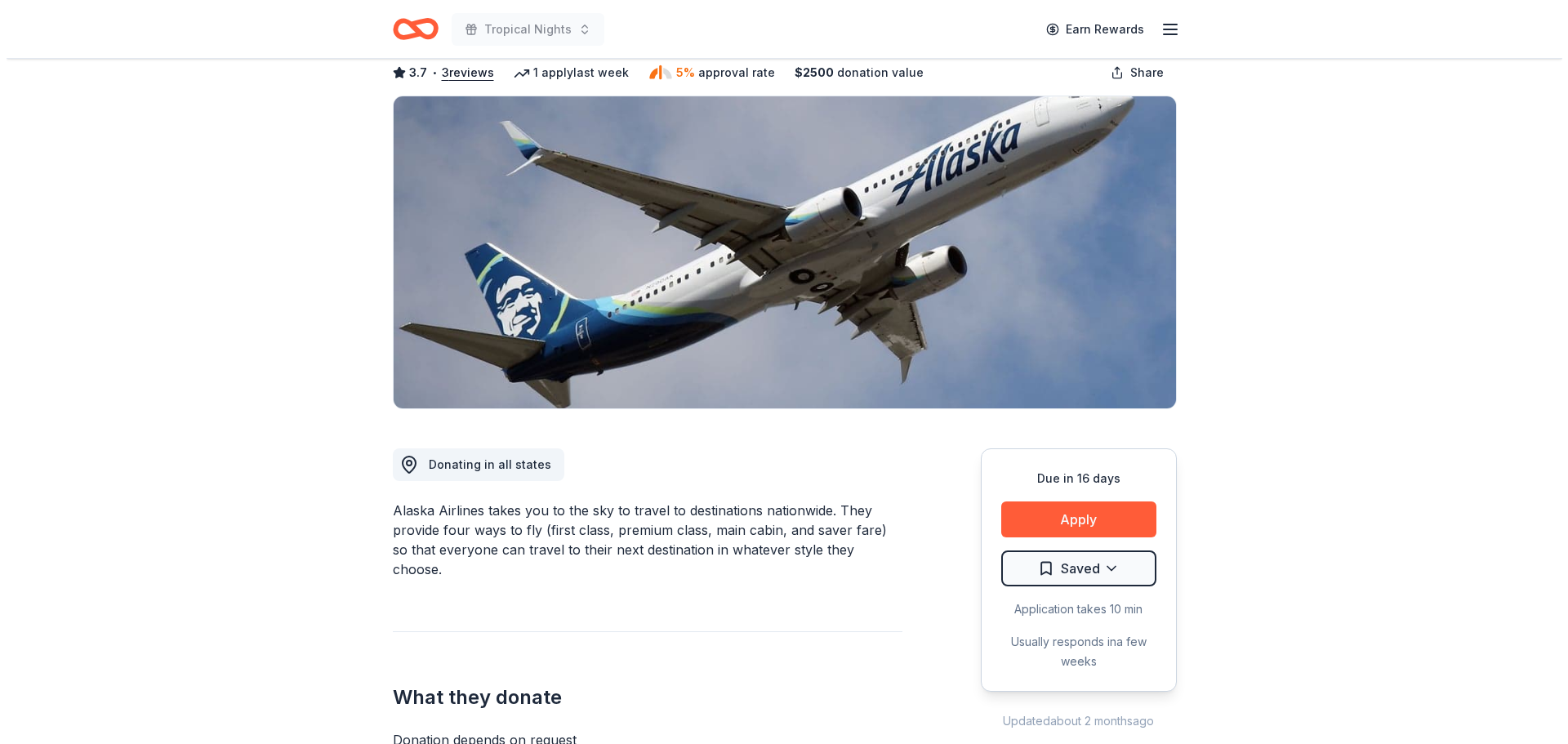 scroll, scrollTop: 82, scrollLeft: 0, axis: vertical 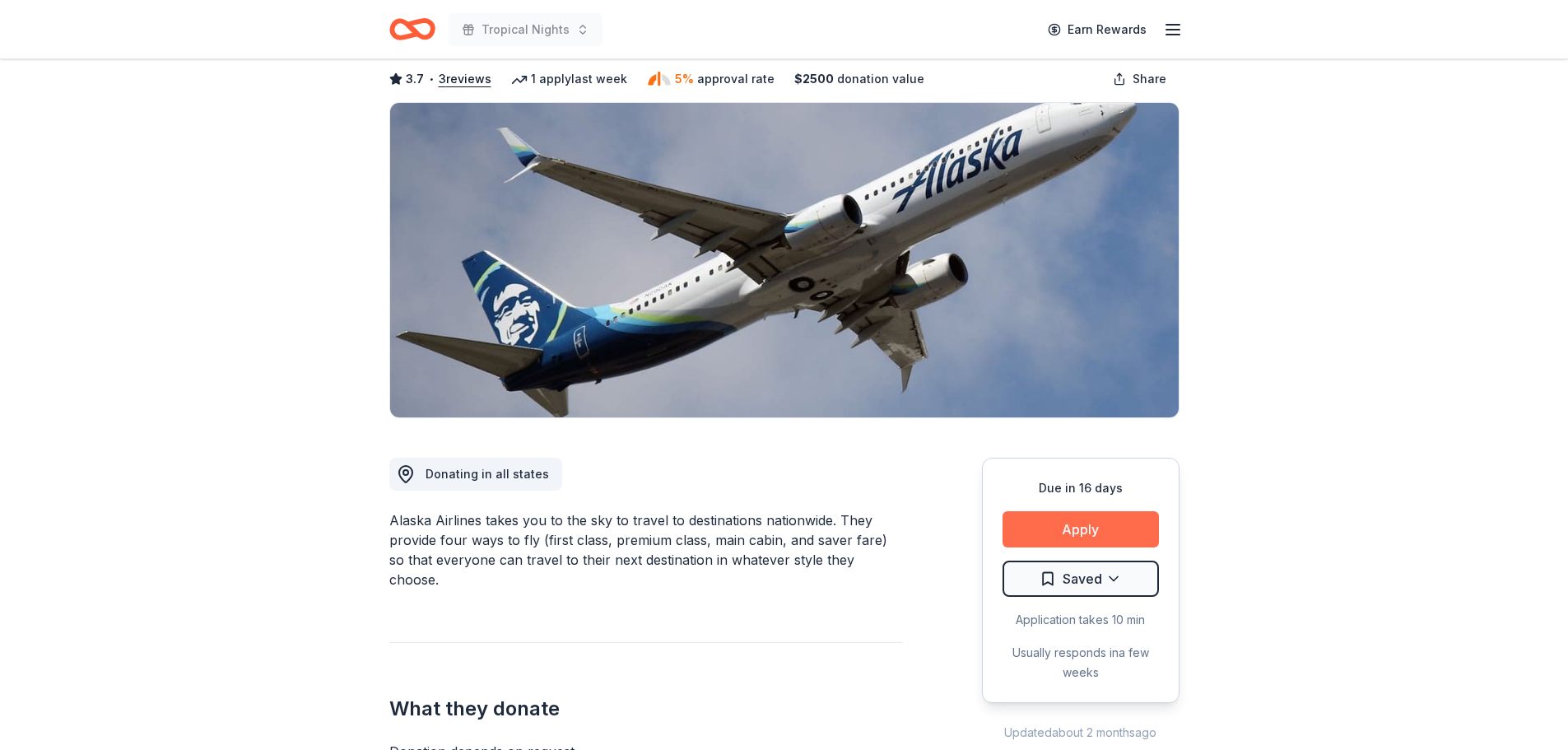 click on "Apply" at bounding box center (1081, 529) 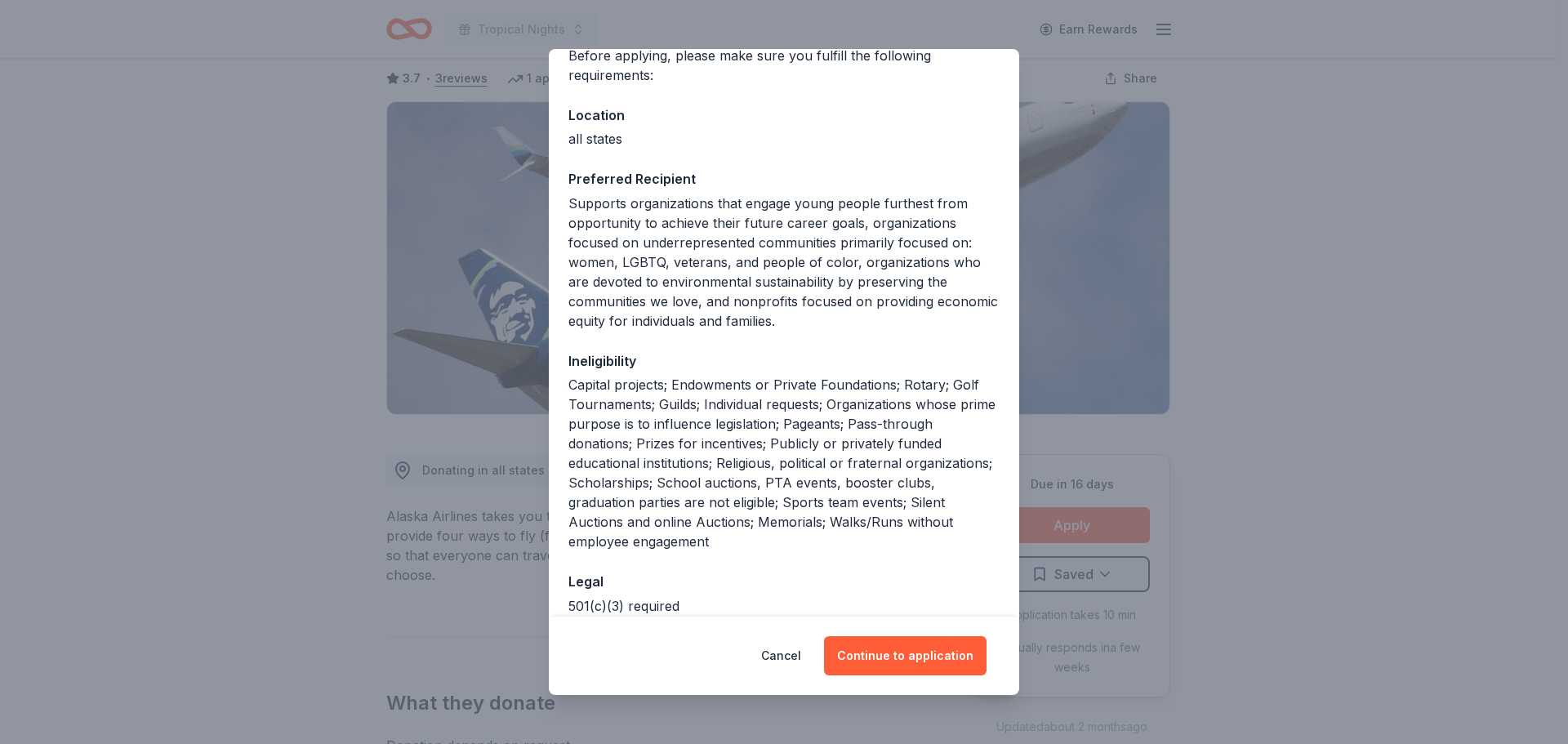 scroll, scrollTop: 227, scrollLeft: 0, axis: vertical 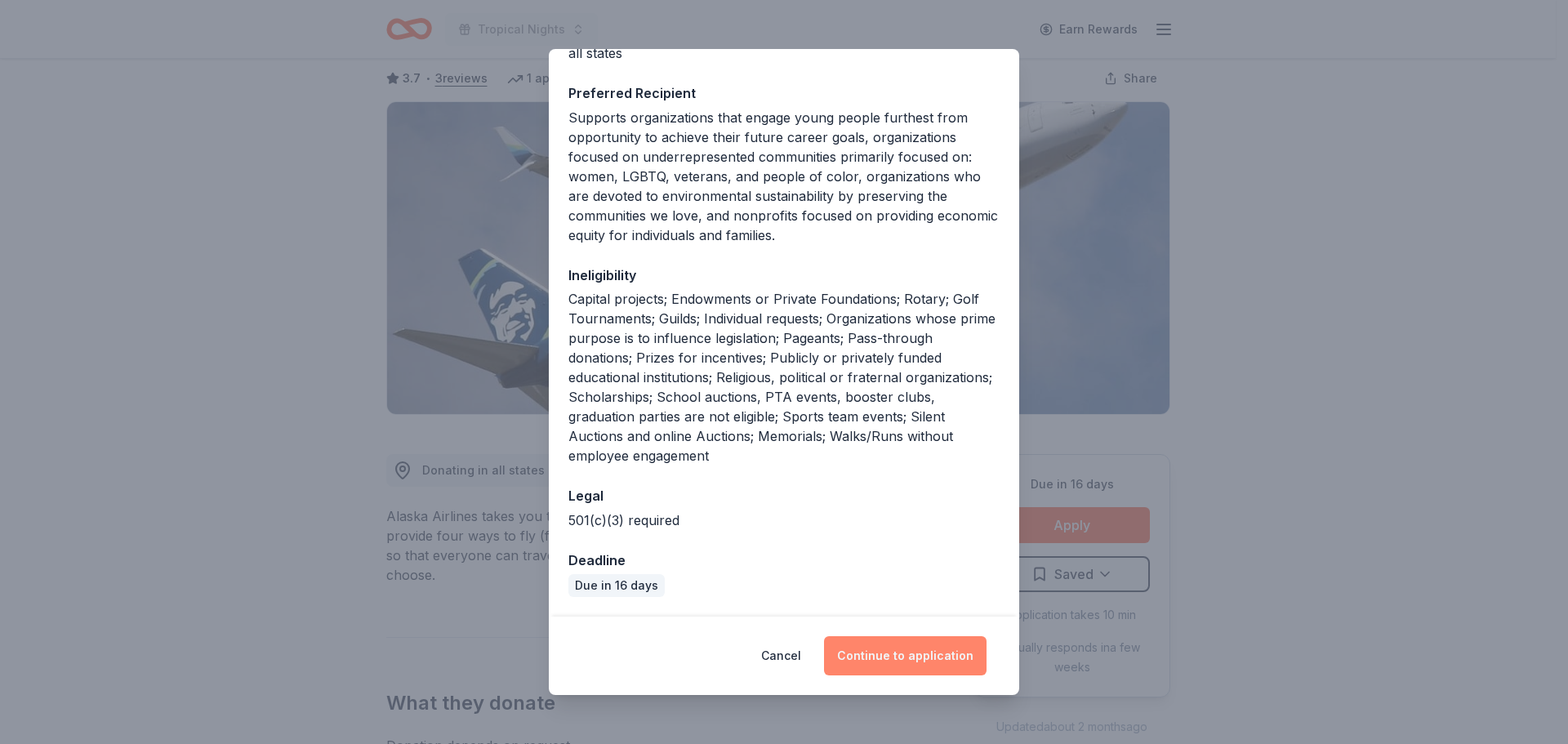 click on "Continue to application" at bounding box center (905, 656) 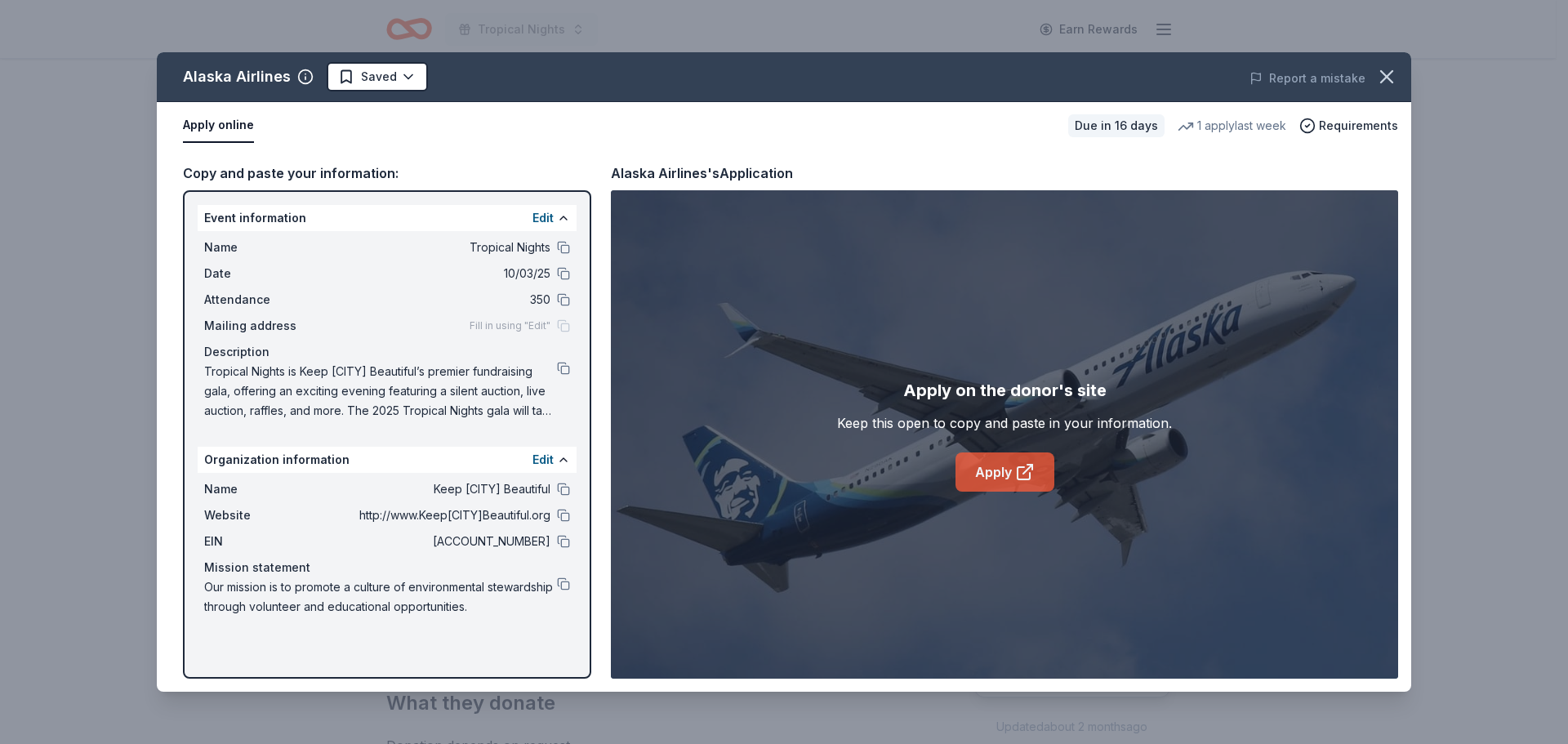 click 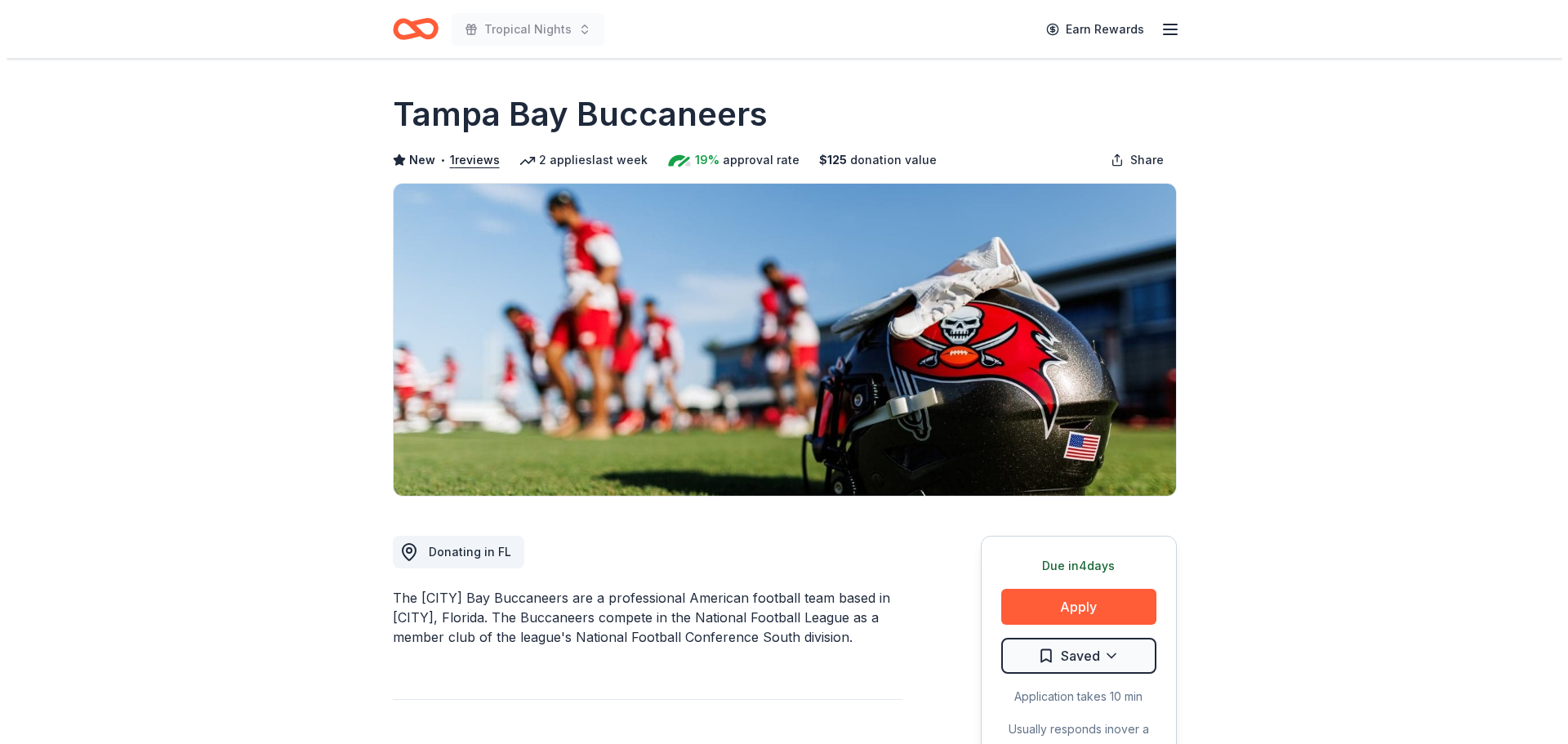 scroll, scrollTop: 0, scrollLeft: 0, axis: both 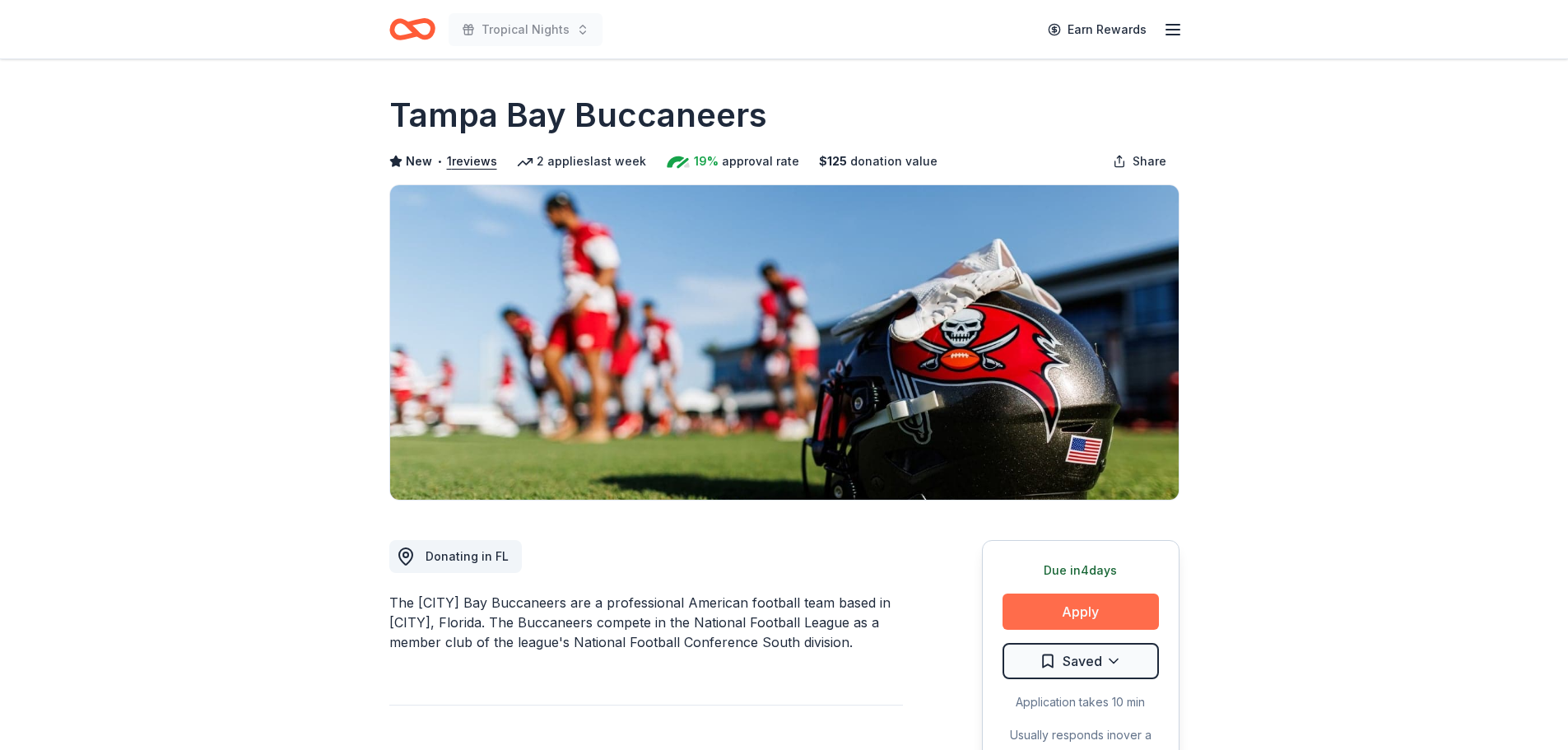 click on "Apply" at bounding box center (1081, 612) 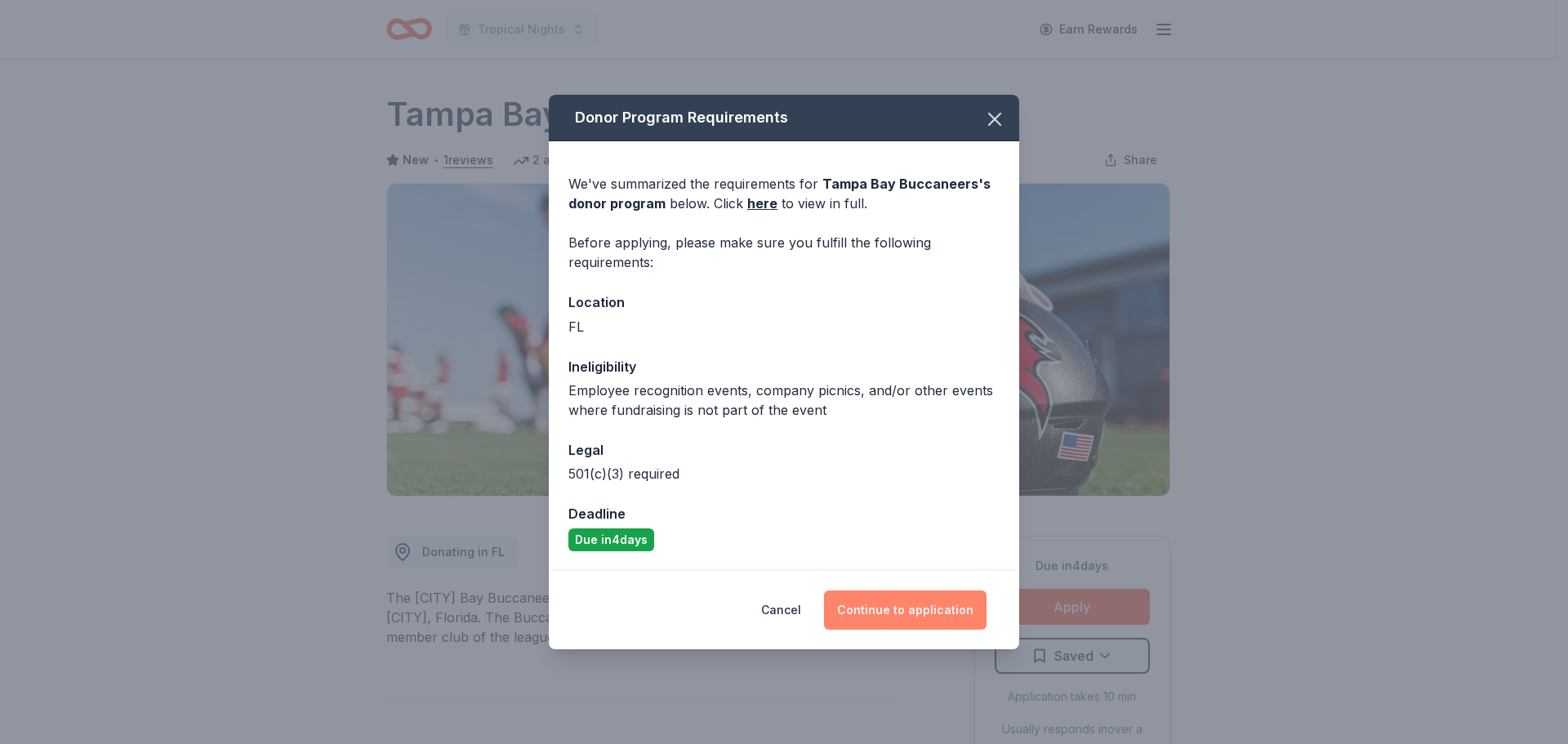 click on "Continue to application" at bounding box center [905, 610] 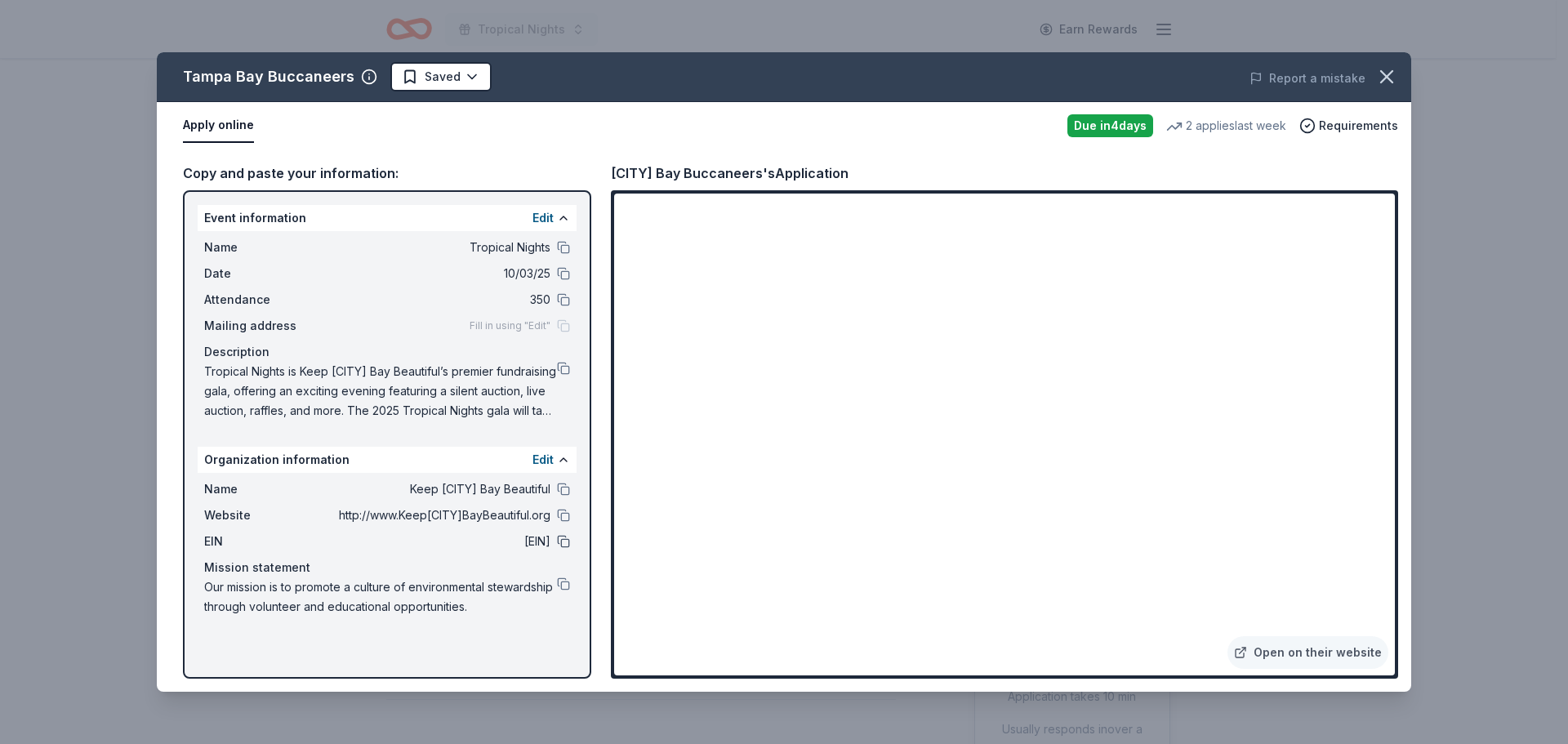 click at bounding box center (564, 541) 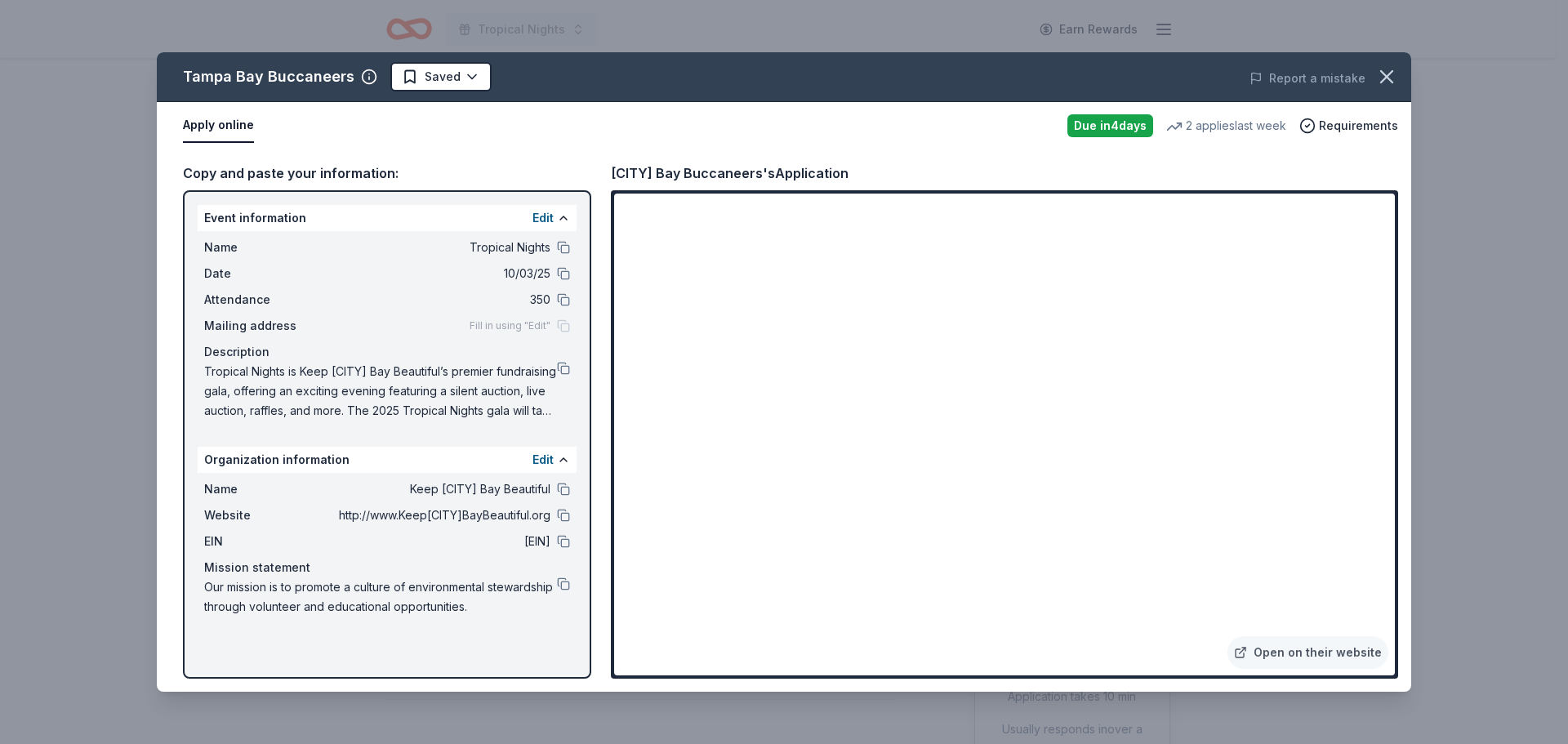 click on "Name Tropical Nights  Date 10/03/25 Attendance 350 Mailing address Fill in using "Edit" Description Tropical Nights is Keep [CITY] Bay Beautiful’s premier fundraising gala, offering an exciting evening featuring a silent auction, live auction, raffles, and more. The 2025 Tropical Nights gala will take place on October 3rd at the [CITY] Yacht & Country Club.
All proceeds from Tropical Nights support Keep [CITY] Bay Beautiful, an environmental nonprofit dedicated to fostering a culture of environmental stewardship through engaging volunteer programs and educational initiatives.
This year, while restaurant participation will not be featured, there are numerous other opportunities for involvement, including sponsorships and auction donations." at bounding box center [387, 329] 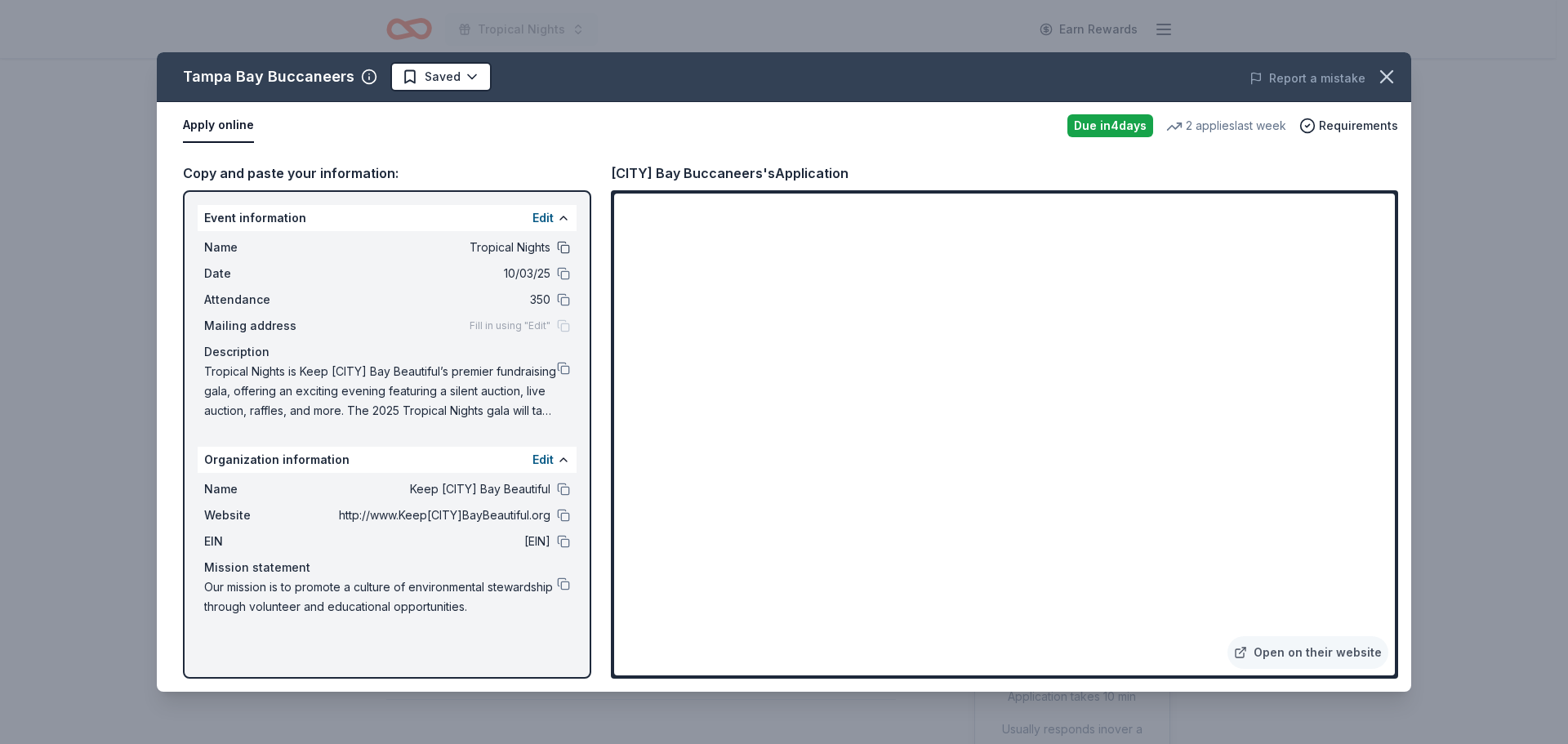 click at bounding box center [564, 247] 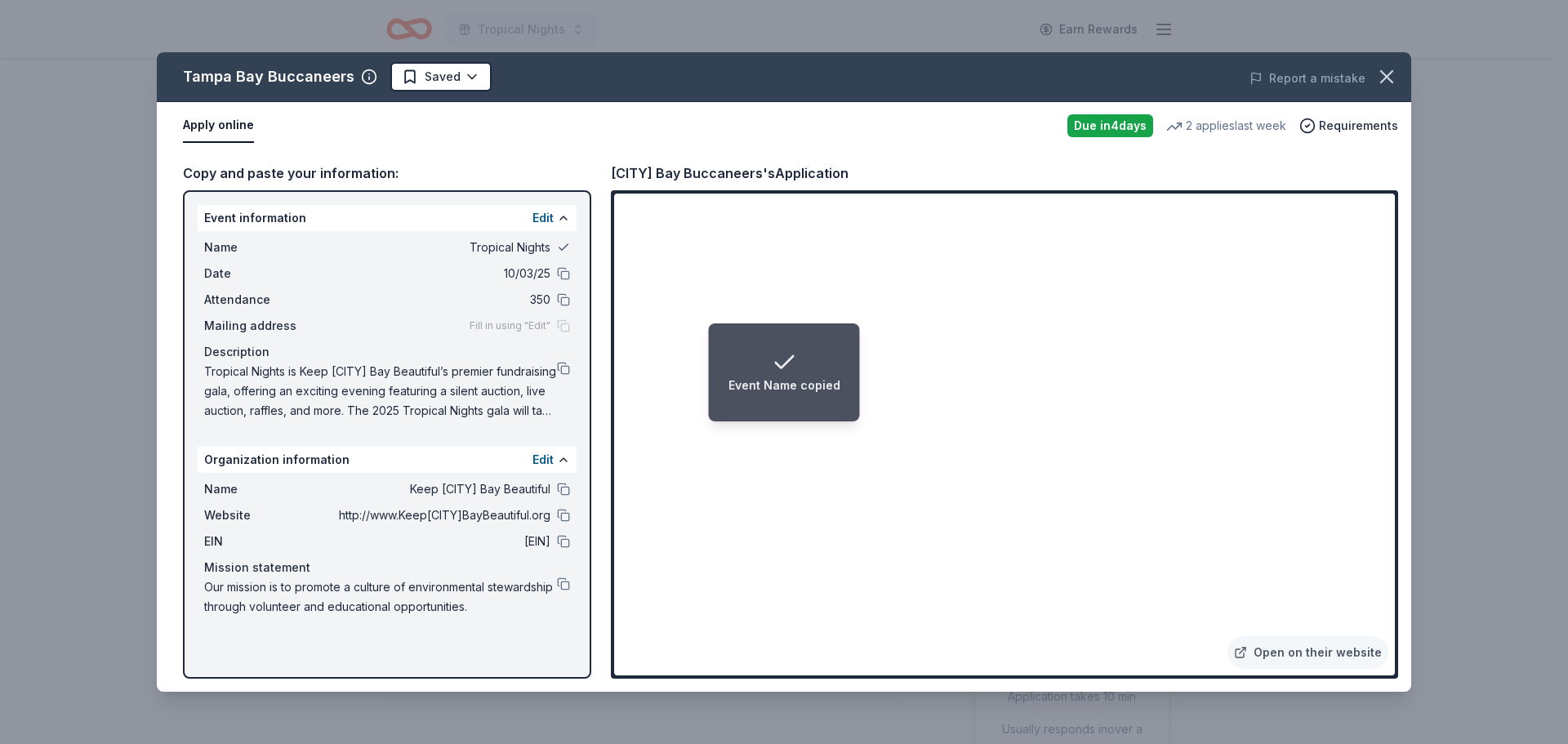type 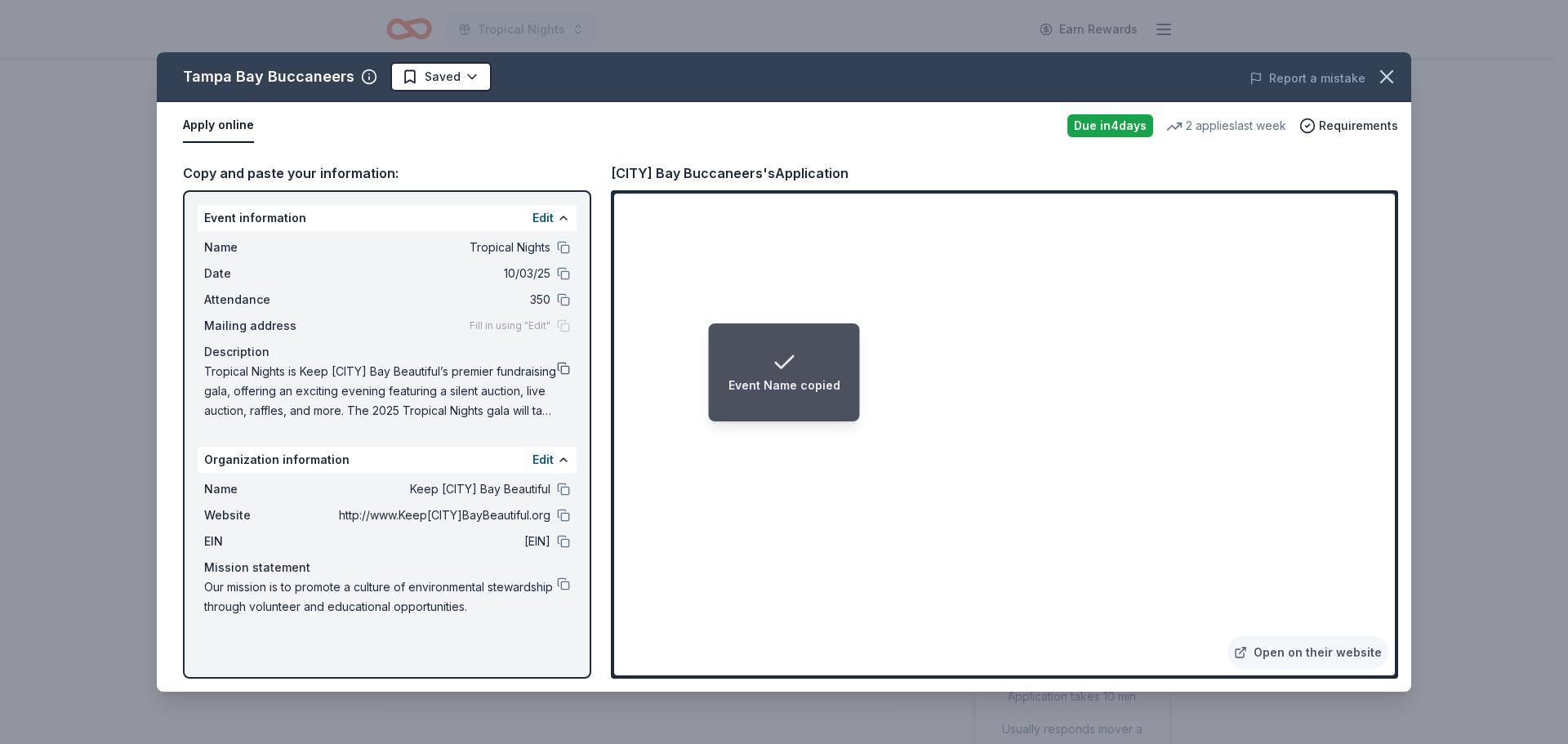 click at bounding box center [564, 368] 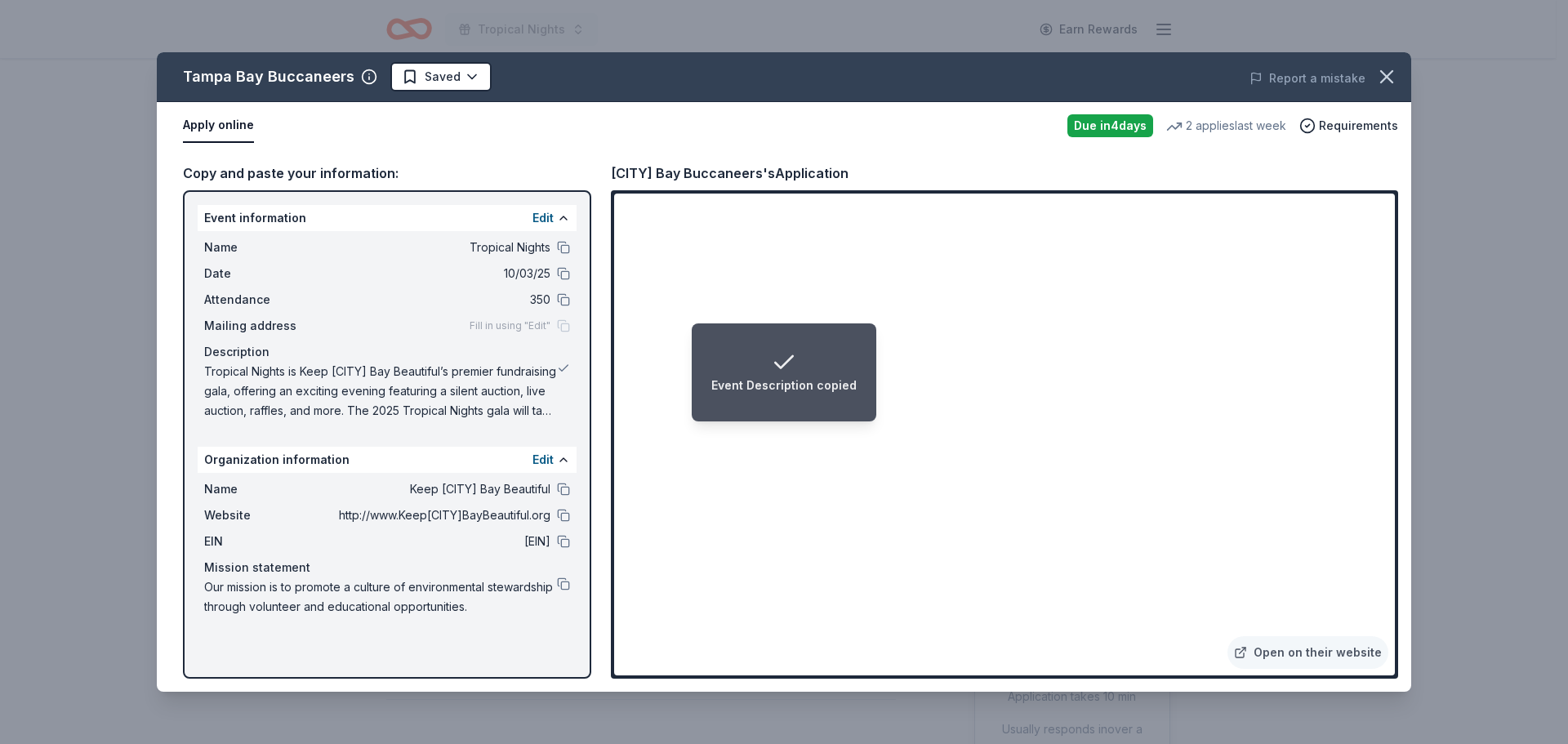 type 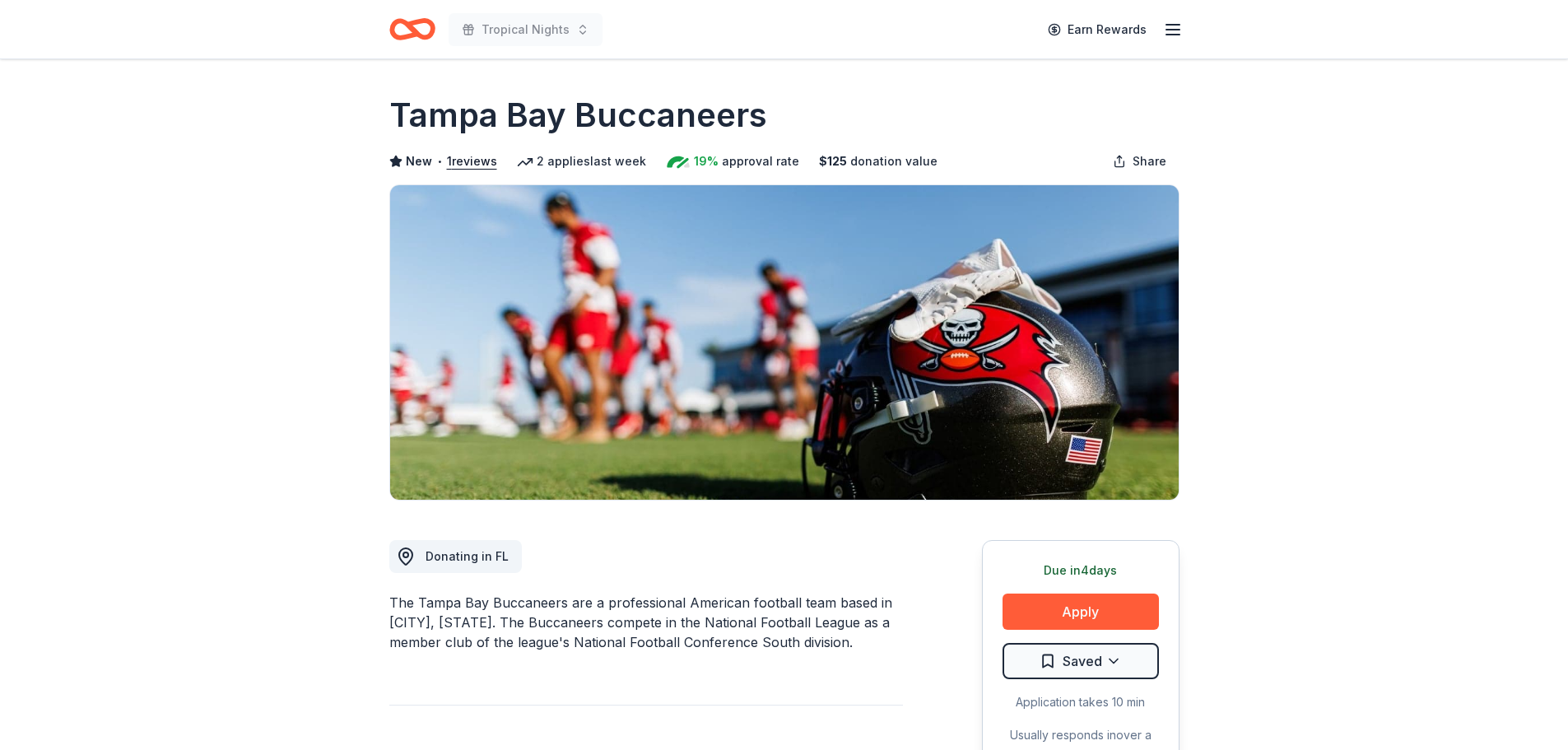 scroll, scrollTop: 0, scrollLeft: 0, axis: both 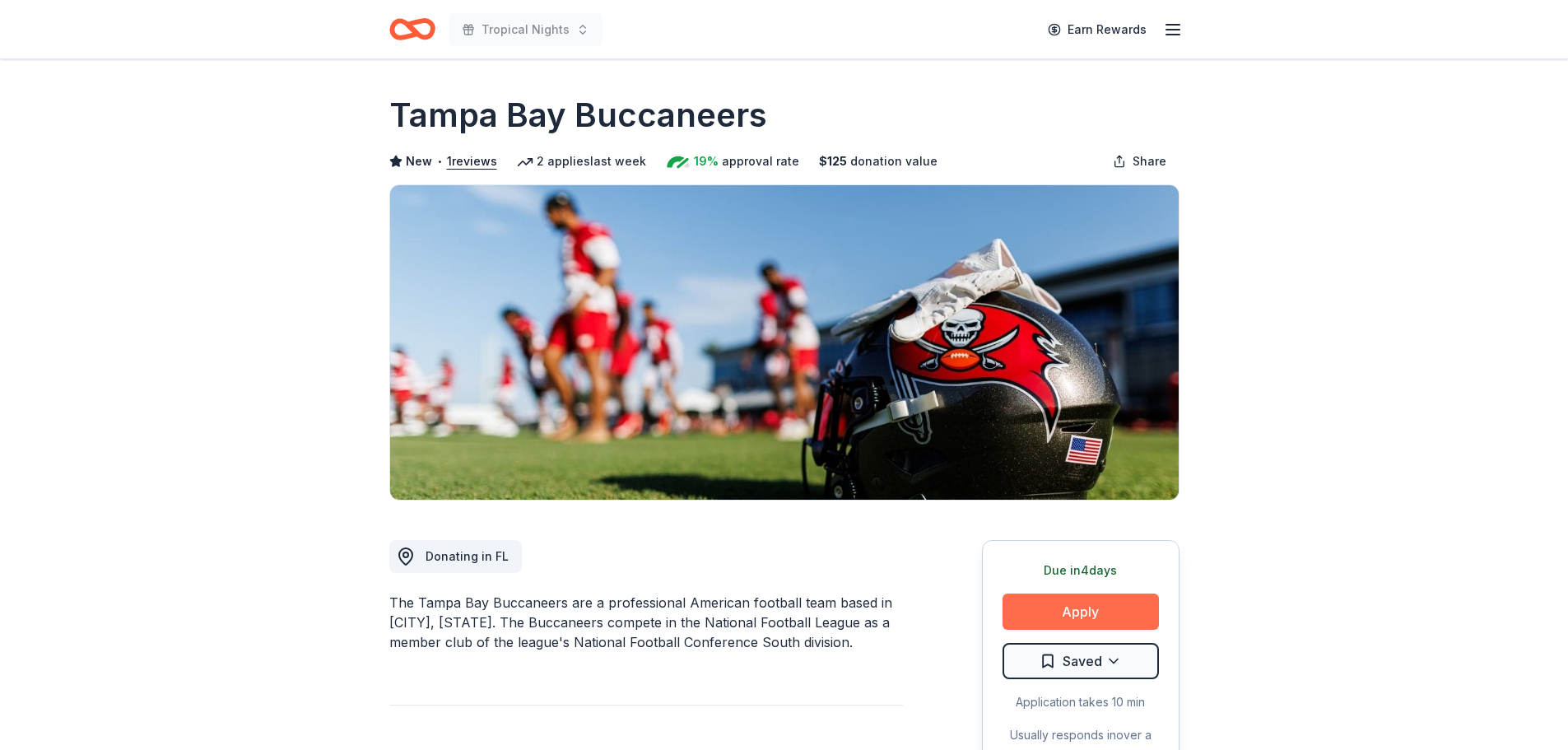 click on "Apply" at bounding box center (1081, 612) 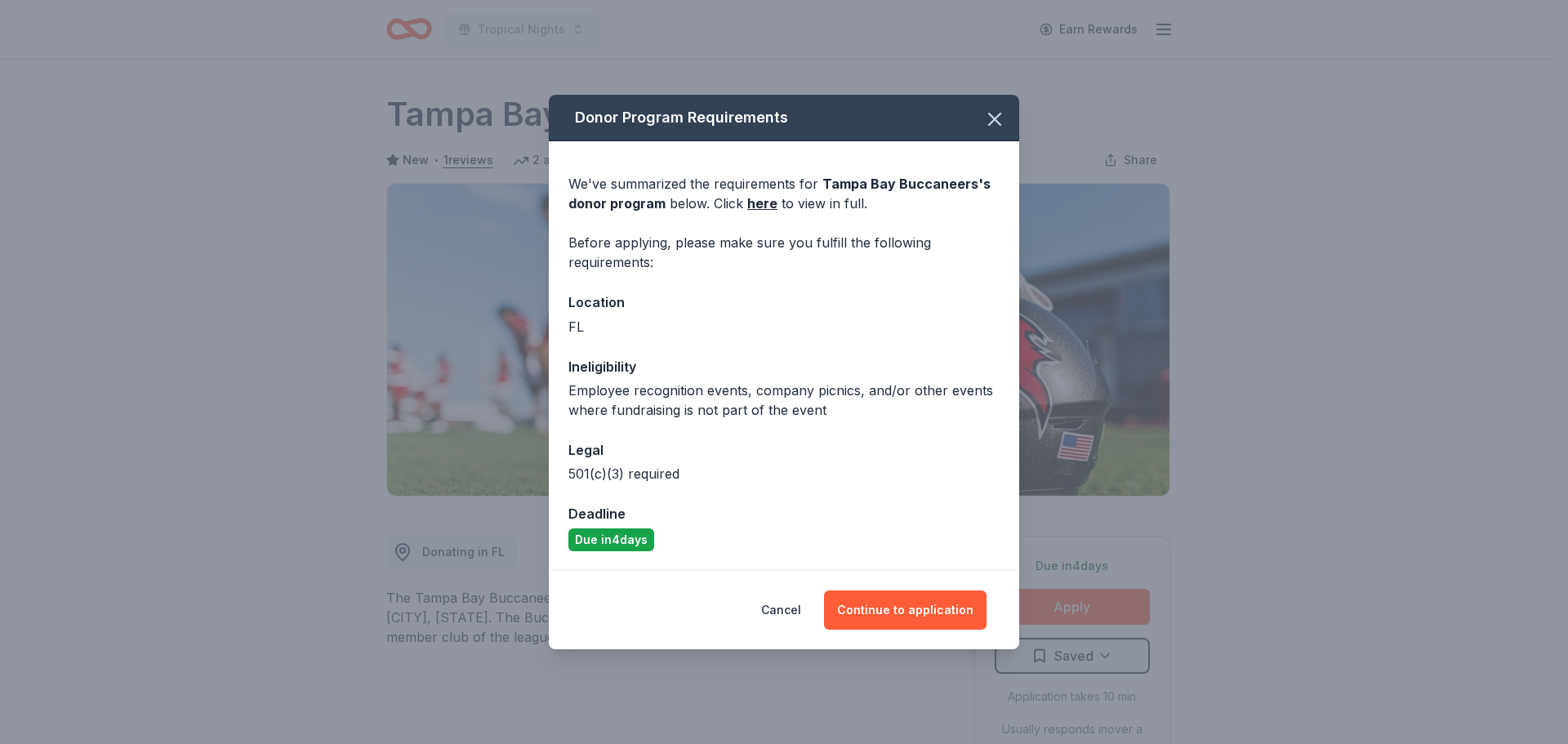 click on "Donor Program Requirements We've summarized the requirements for   Tampa Bay Buccaneers 's donor program   below.   Click   here   to view in full. Before applying, please make sure you fulfill the following requirements: Location FL Ineligibility Employee recognition events, company picnics, and/or other events where fundraising is not part of the event Legal 501(c)(3) required Deadline Due in  4  days Cancel Continue to application" at bounding box center [784, 372] 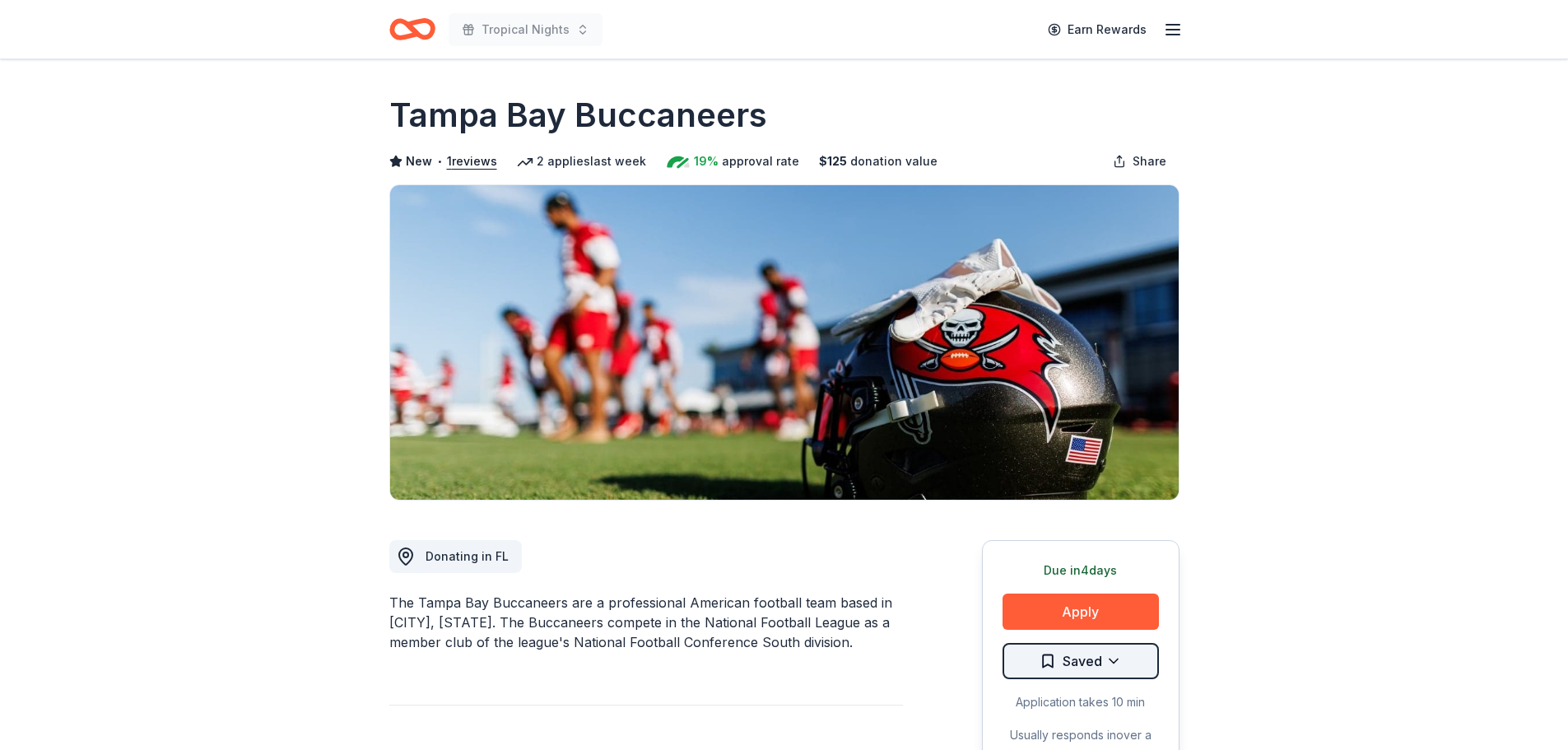 click on "Tropical Nights  Earn Rewards Due in  4  days Share Tampa Bay Buccaneers New • 1  reviews 2   applies  last week 19% approval rate $ 125 donation value Share Donating in FL The Tampa Bay Buccaneers are a professional American football team based in Tampa, Florida. The Buccaneers compete in the National Football League as a member club of the league's National Football Conference South division. What they donate Memorabilia Auction & raffle Donation can be shipped to you Donation can be picked up   You may receive donations every   year Who they donate to  Preferred 501(c)(3) required  Ineligible Employee recognition events, company picnics, and/or other events where fundraising is not part of the event Due in  4  days Apply Saved Application takes 10 min Usually responds in  over a month Updated  about 2 months  ago Report a mistake 19% approval rate 19 % approved 21 % declined 60 % no response Tampa Bay Buccaneers is  a generous donor :  $ 125 donation value (average) 25% <1% 25% 50% $0 → $50 variable :" at bounding box center (784, 375) 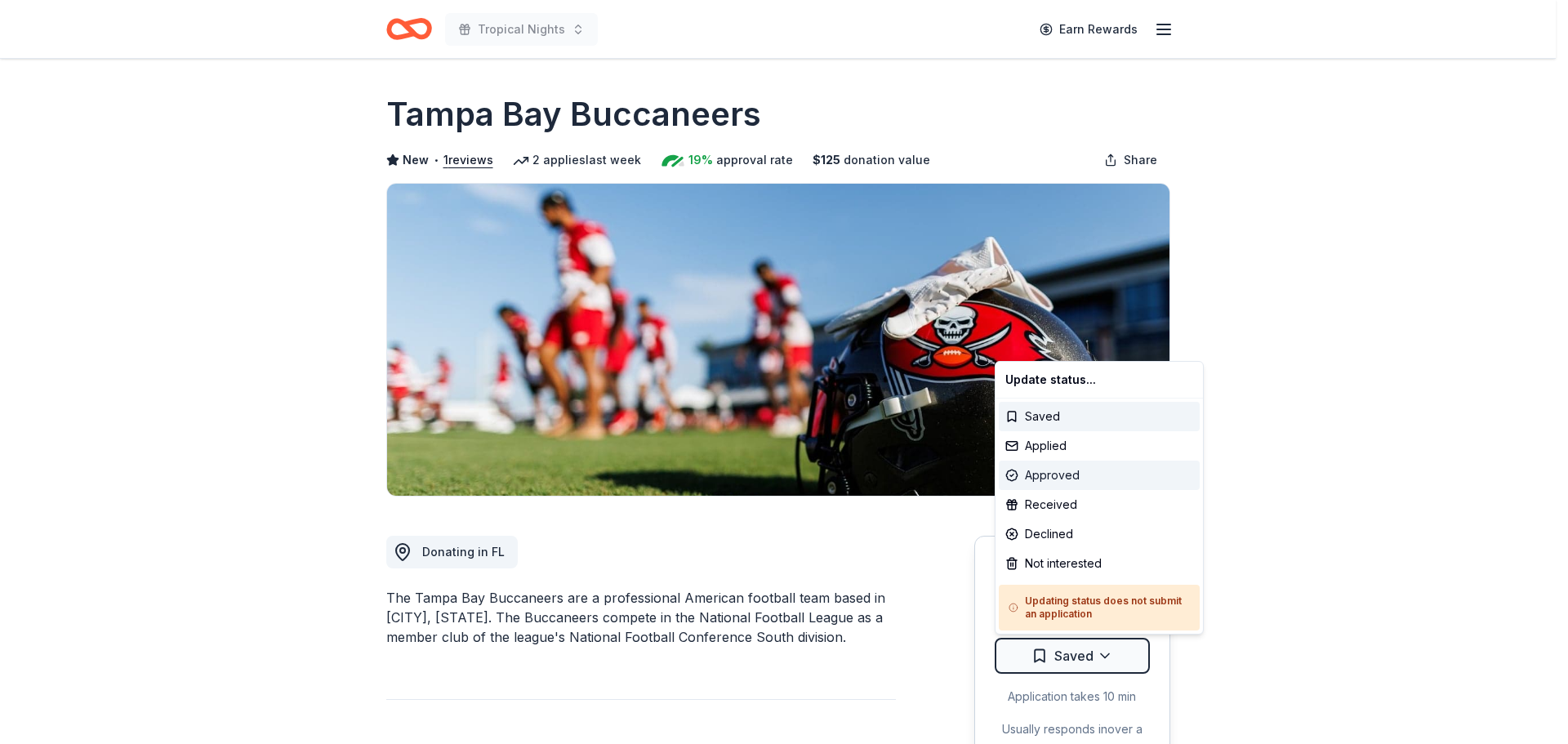 click on "Approved" at bounding box center (1099, 475) 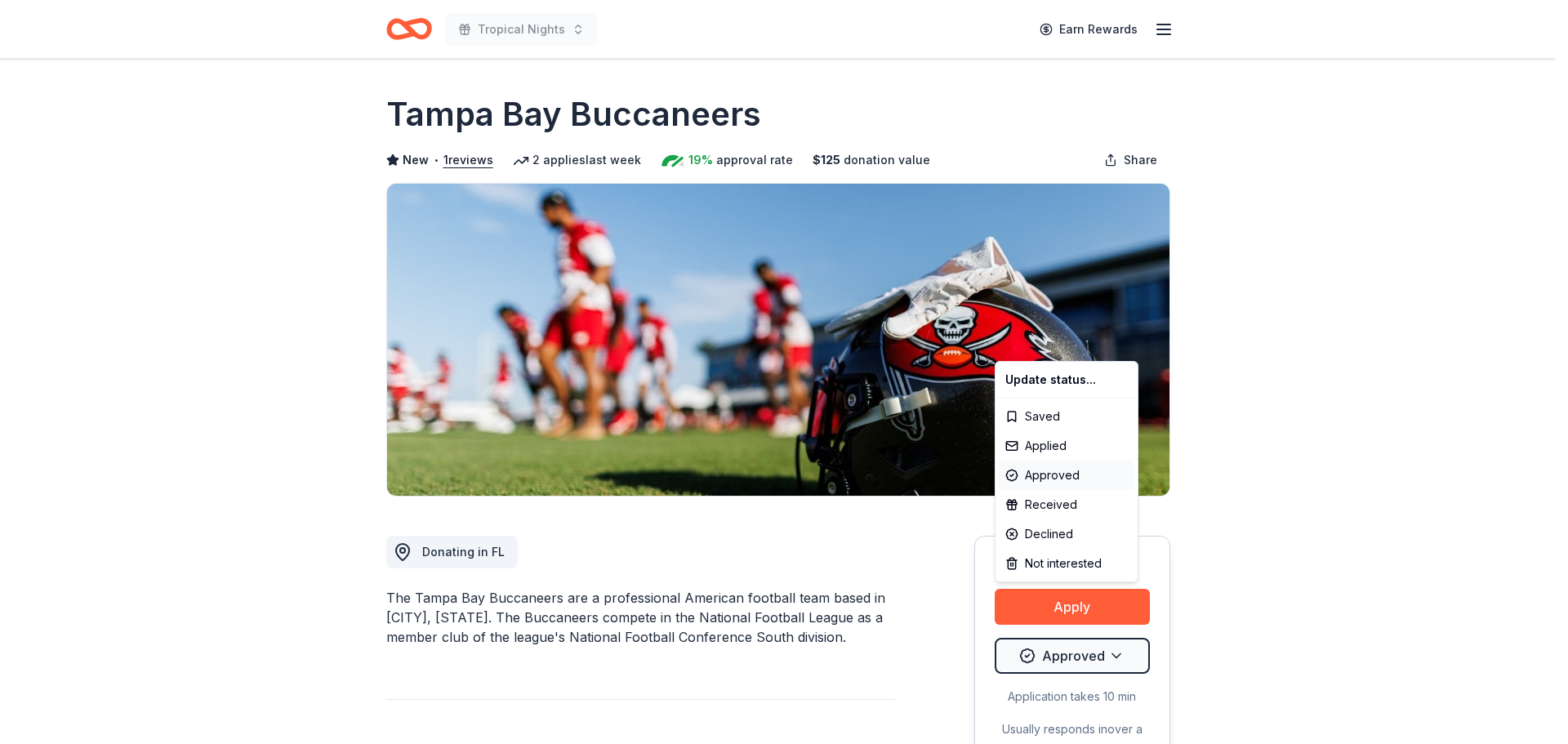 click on "Update status... Saved Applied Approved Received Declined Not interested" at bounding box center (1067, 471) 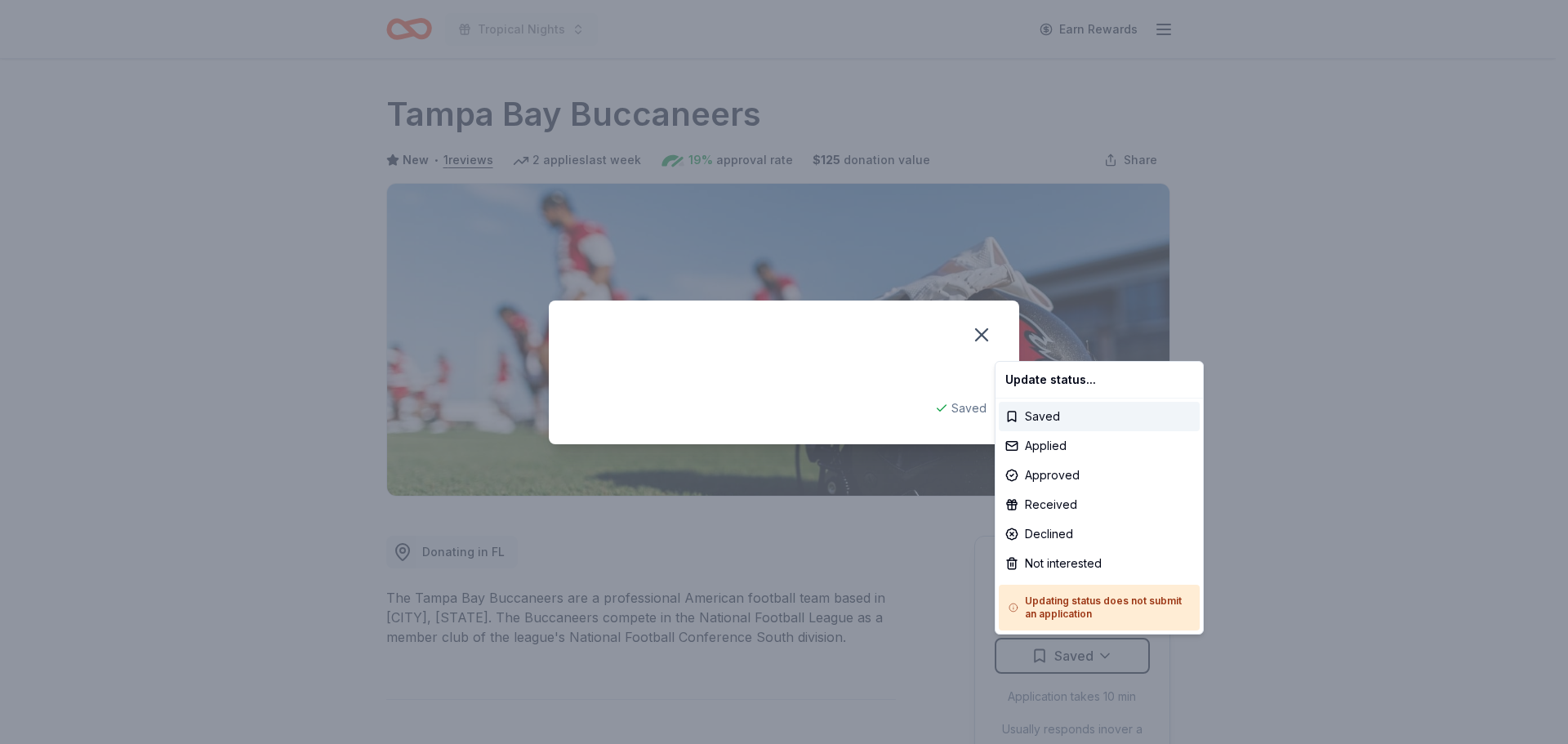 click on "Tropical Nights  Earn Rewards Due in  4  days Share Tampa Bay Buccaneers New • 1  reviews 2   applies  last week 19% approval rate $ 125 donation value Share Donating in FL The Tampa Bay Buccaneers are a professional American football team based in Tampa, Florida. The Buccaneers compete in the National Football League as a member club of the league's National Football Conference South division. What they donate Memorabilia Auction & raffle Donation can be shipped to you Donation can be picked up   You may receive donations every   year Who they donate to  Preferred 501(c)(3) required  Ineligible Employee recognition events, company picnics, and/or other events where fundraising is not part of the event Due in  4  days Apply Saved Application takes 10 min Usually responds in  over a month Updated  about 2 months  ago Report a mistake 19% approval rate 19 % approved 21 % declined 60 % no response Tampa Bay Buccaneers is  a generous donor :  $ 125 donation value (average) 25% <1% 25% 50% $0 → $50 variable :" at bounding box center (784, 372) 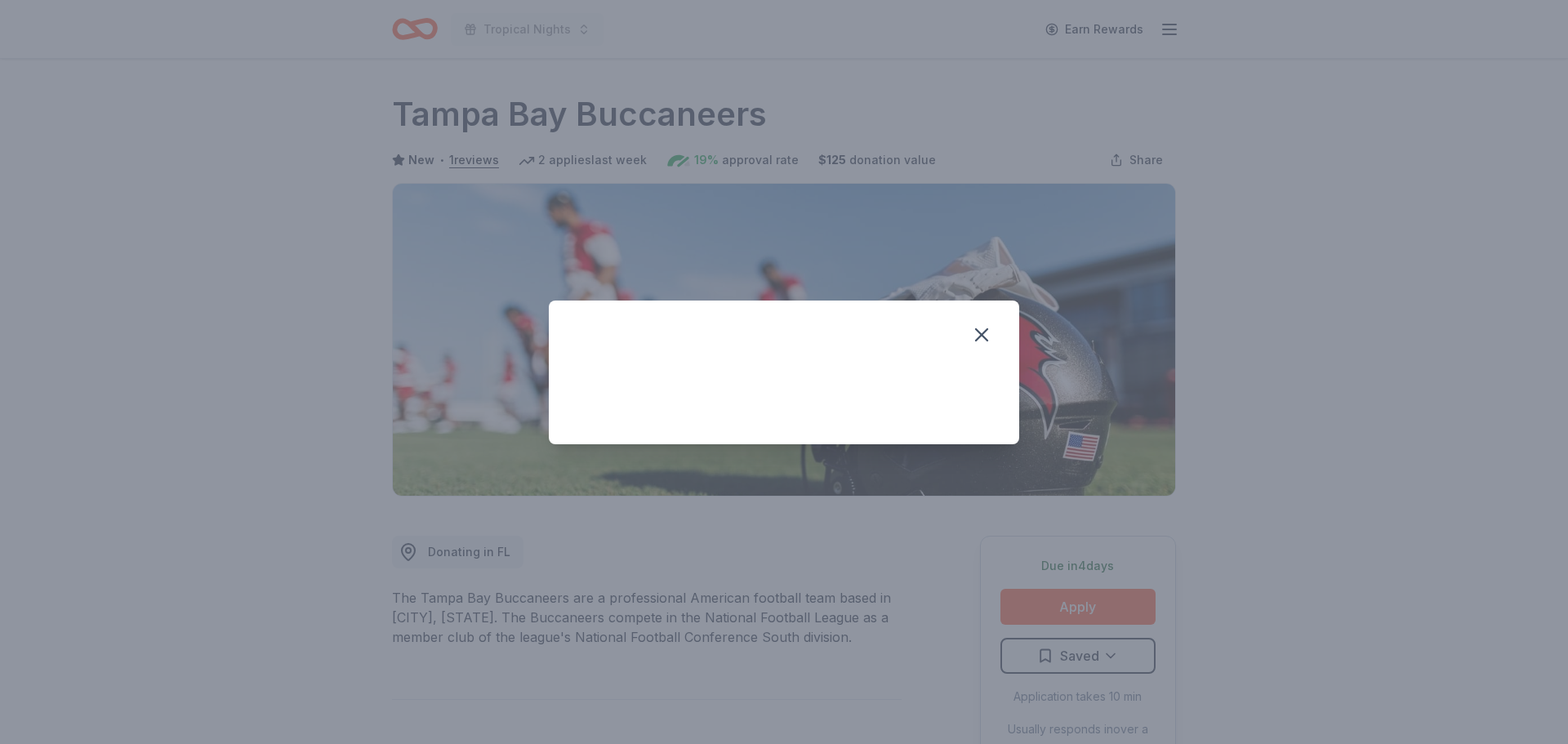 click on "Saved" at bounding box center (784, 372) 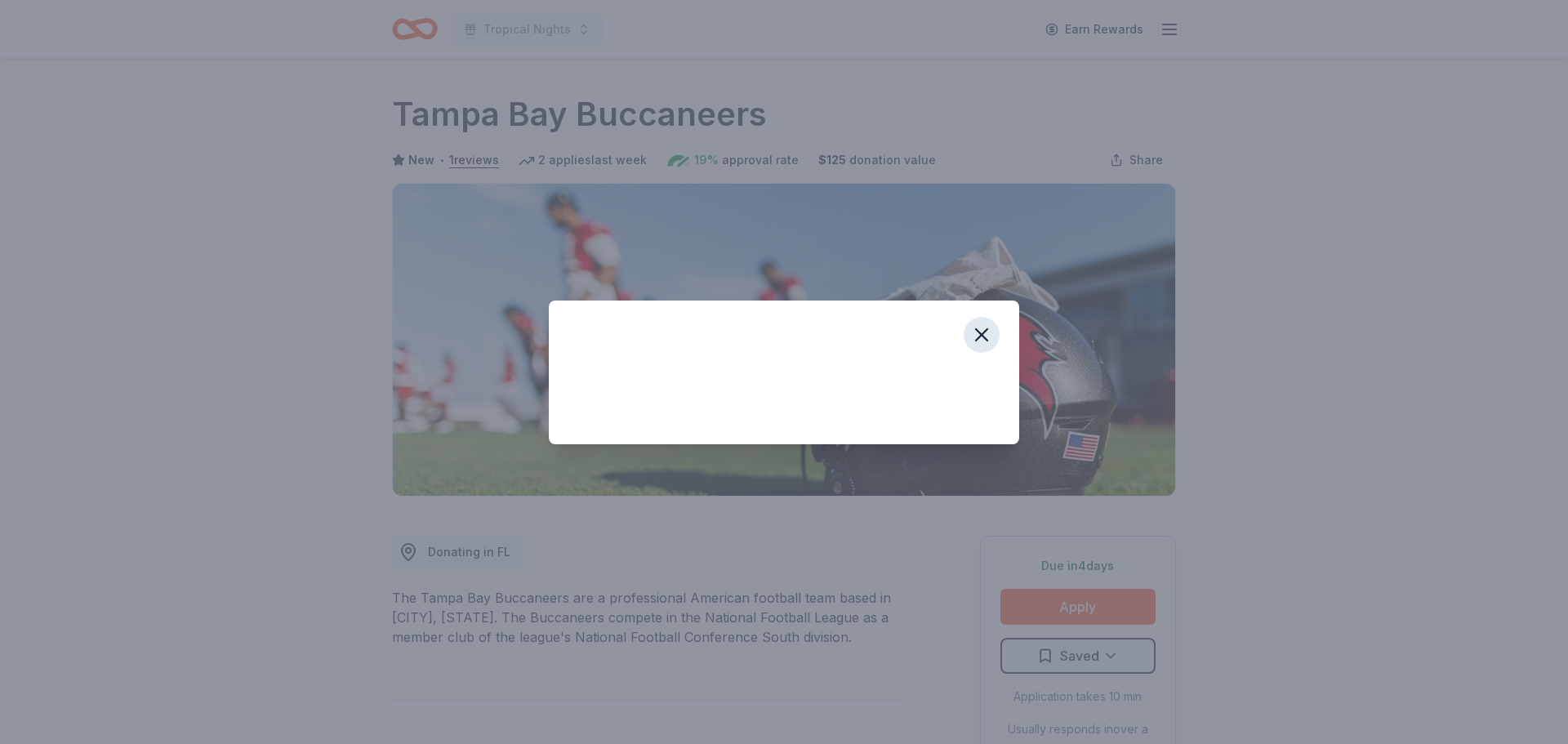 click at bounding box center [982, 335] 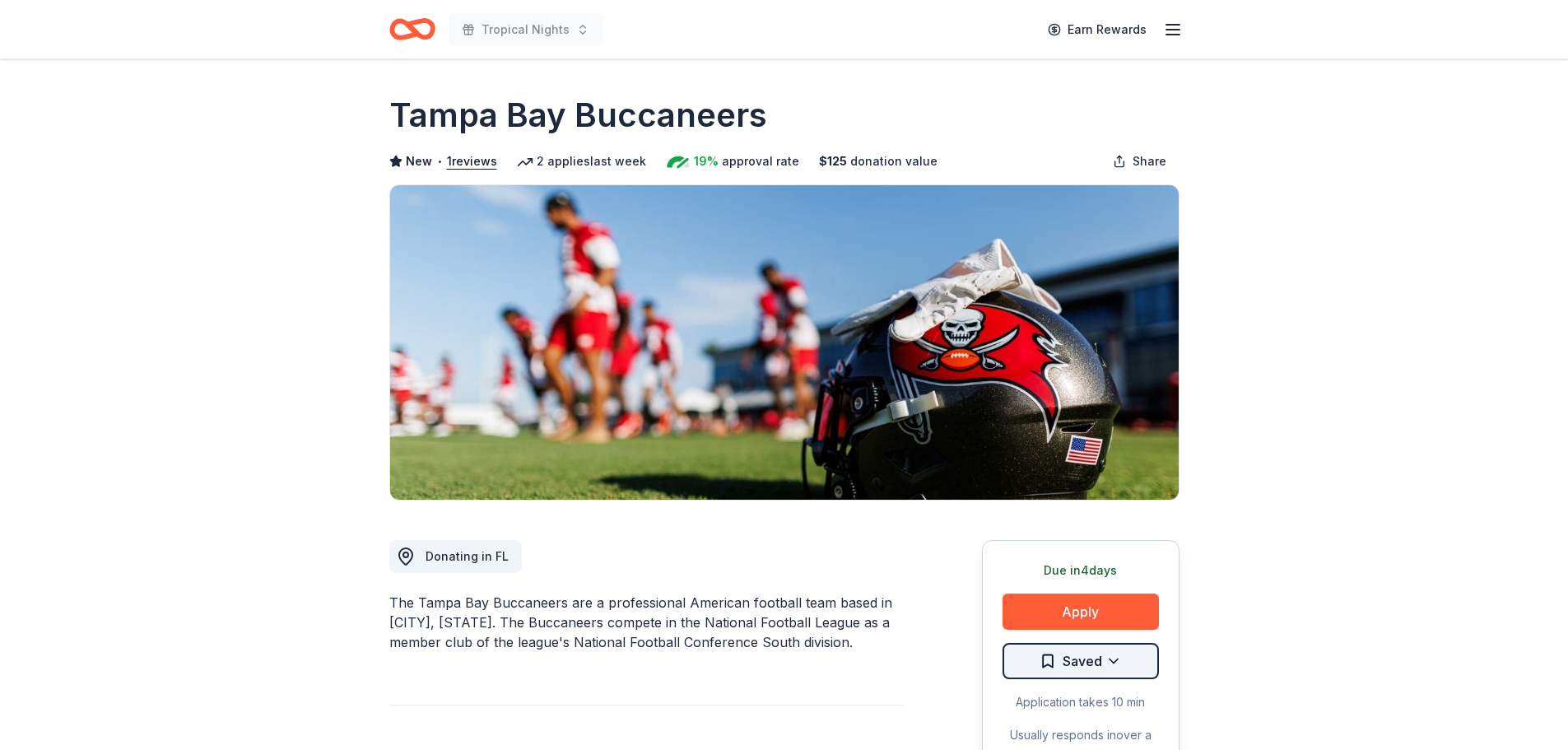click on "Tropical Nights  Earn Rewards Due in  4  days Share Tampa Bay Buccaneers New • 1  reviews 2   applies  last week 19% approval rate $ 125 donation value Share Donating in FL The Tampa Bay Buccaneers are a professional American football team based in Tampa, Florida. The Buccaneers compete in the National Football League as a member club of the league's National Football Conference South division. What they donate Memorabilia Auction & raffle Donation can be shipped to you Donation can be picked up   You may receive donations every   year Who they donate to  Preferred 501(c)(3) required  Ineligible Employee recognition events, company picnics, and/or other events where fundraising is not part of the event Due in  4  days Apply Saved Application takes 10 min Usually responds in  over a month Updated  about 2 months  ago Report a mistake 19% approval rate 19 % approved 21 % declined 60 % no response Tampa Bay Buccaneers is  a generous donor :  $ 125 donation value (average) 25% <1% 25% 50% $0 → $50 variable :" at bounding box center (784, 375) 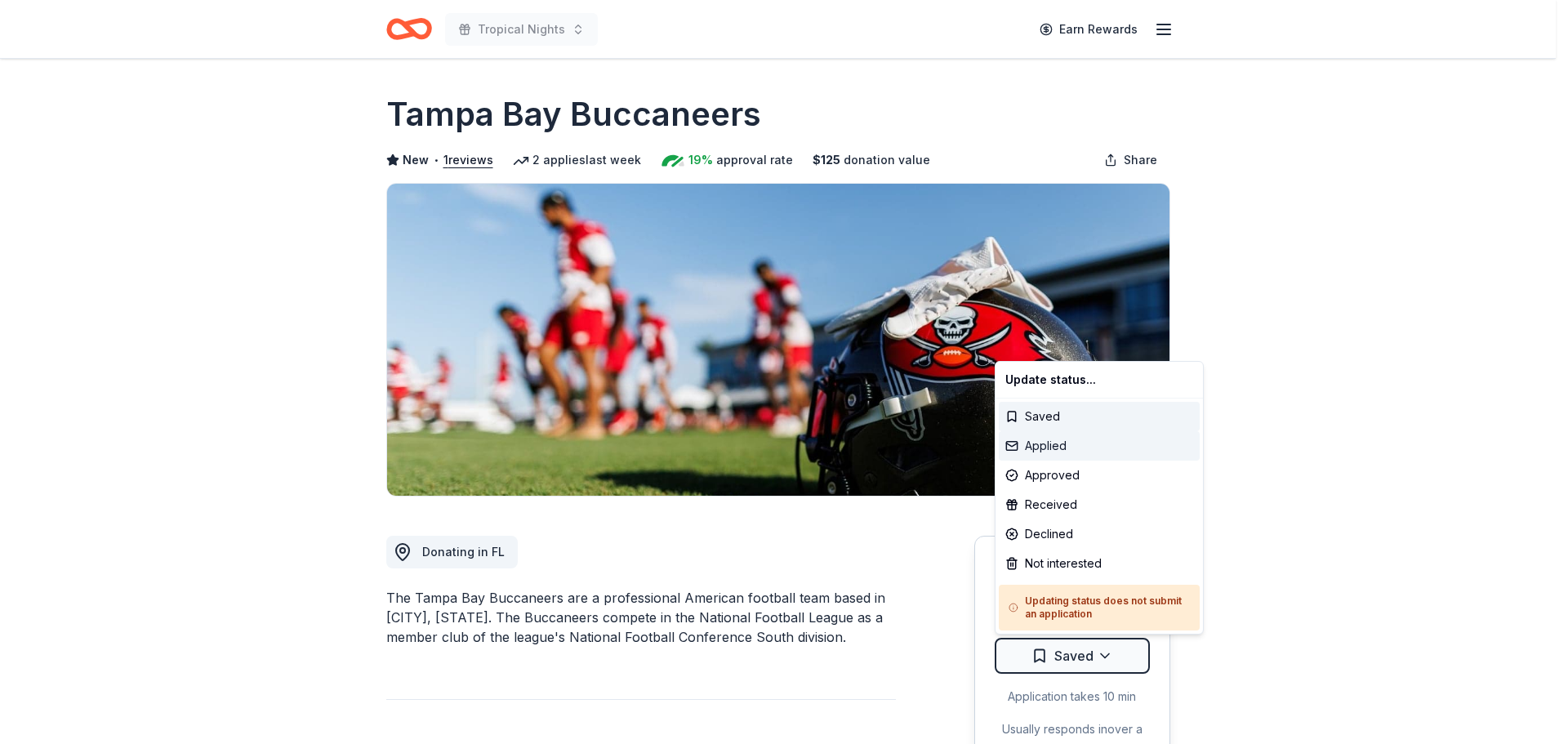 click on "Applied" at bounding box center [1099, 446] 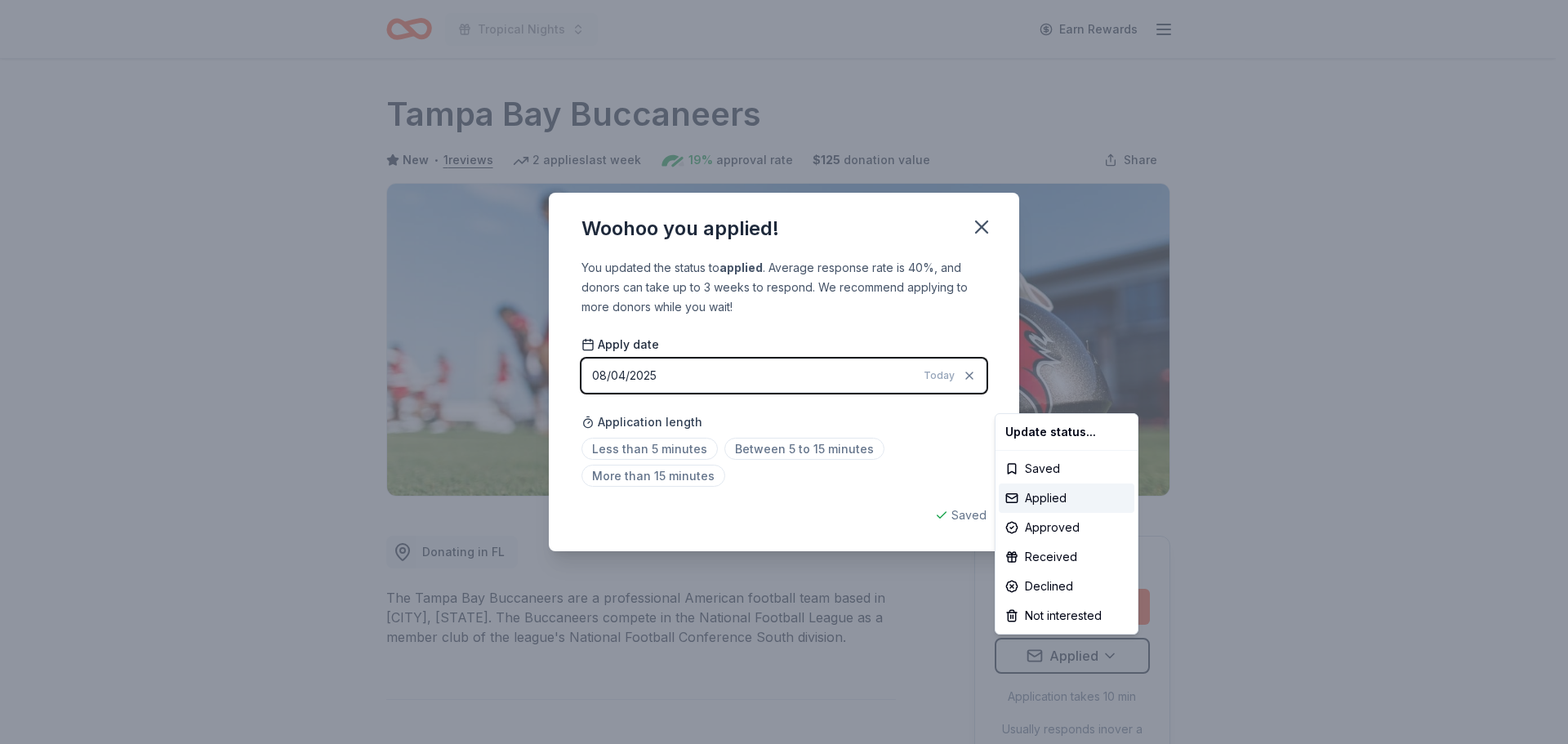 click on "Tropical Nights  Earn Rewards Due in  4  days Share Tampa Bay Buccaneers New • 1  reviews 2   applies  last week 19% approval rate $ 125 donation value Share Donating in FL The Tampa Bay Buccaneers are a professional American football team based in Tampa, Florida. The Buccaneers compete in the National Football League as a member club of the league's National Football Conference South division. What they donate Memorabilia Auction & raffle Donation can be shipped to you Donation can be picked up   You may receive donations every   year Who they donate to  Preferred 501(c)(3) required  Ineligible Employee recognition events, company picnics, and/or other events where fundraising is not part of the event Due in  4  days Apply Applied Application takes 10 min Usually responds in  over a month Updated  about 2 months  ago Report a mistake 19% approval rate 19 % approved 21 % declined 60 % no response Tampa Bay Buccaneers is  a generous donor :  $ 125 donation value (average) 25% <1% 25% 50% $0 → $50 variable" at bounding box center (784, 372) 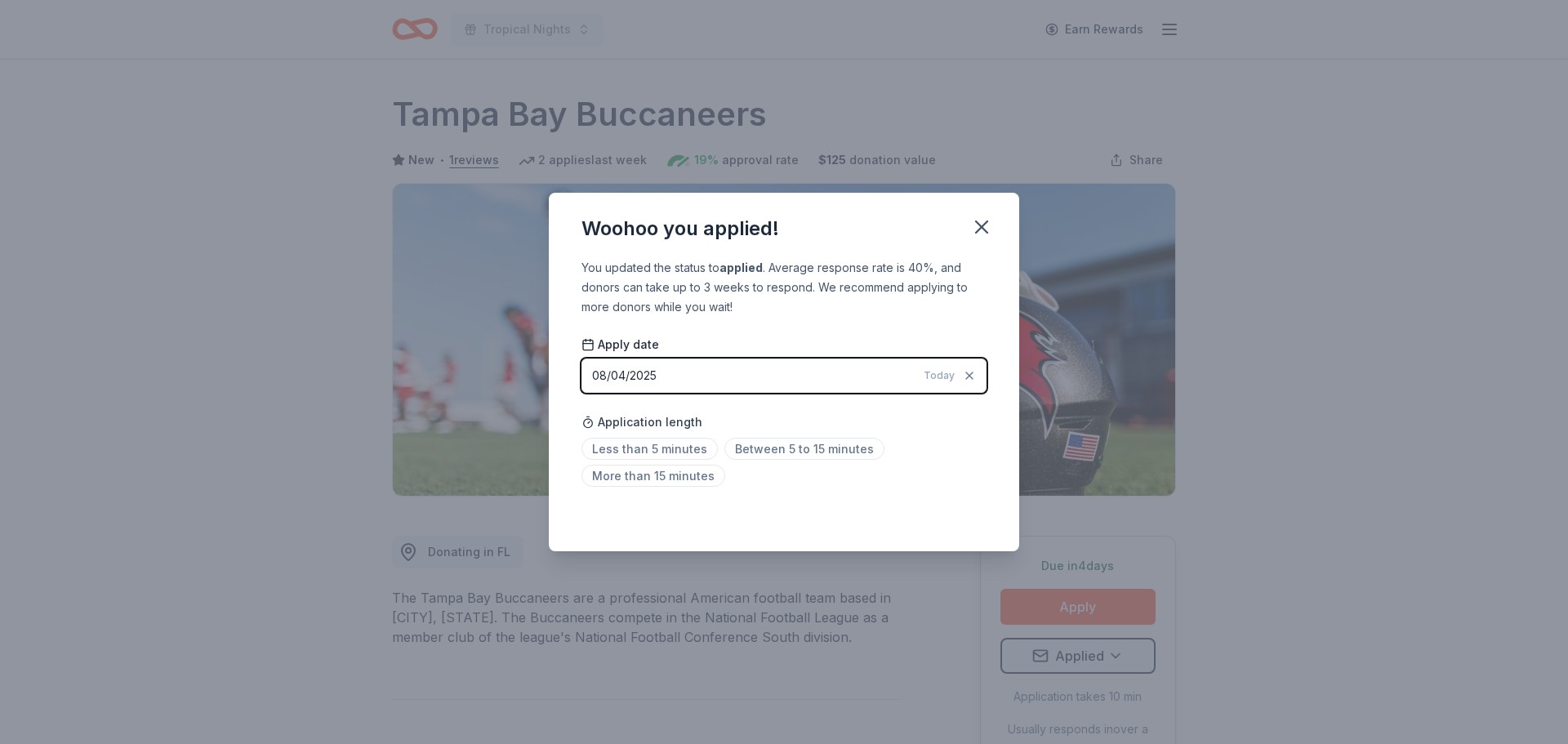 click on "Woohoo you applied! You updated the status to  applied . Average response rate is 40%, and donors can take up to 3 weeks to respond. We recommend applying to more donors while you wait! Apply date 08/04/2025 Today Application length Less than 5 minutes Between 5 to 15 minutes More than 15 minutes Saved" at bounding box center [784, 372] 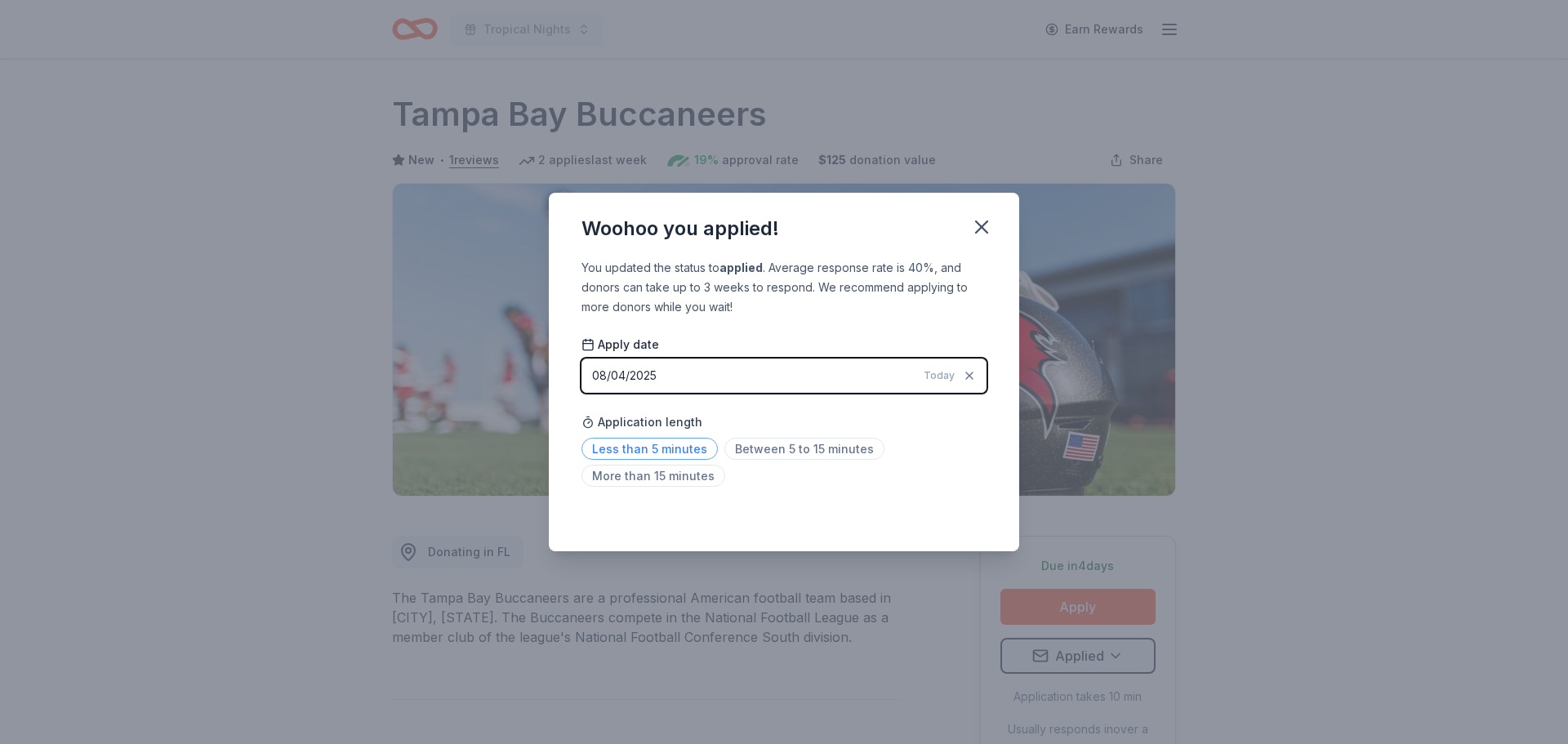 click on "Less than 5 minutes" at bounding box center (649, 448) 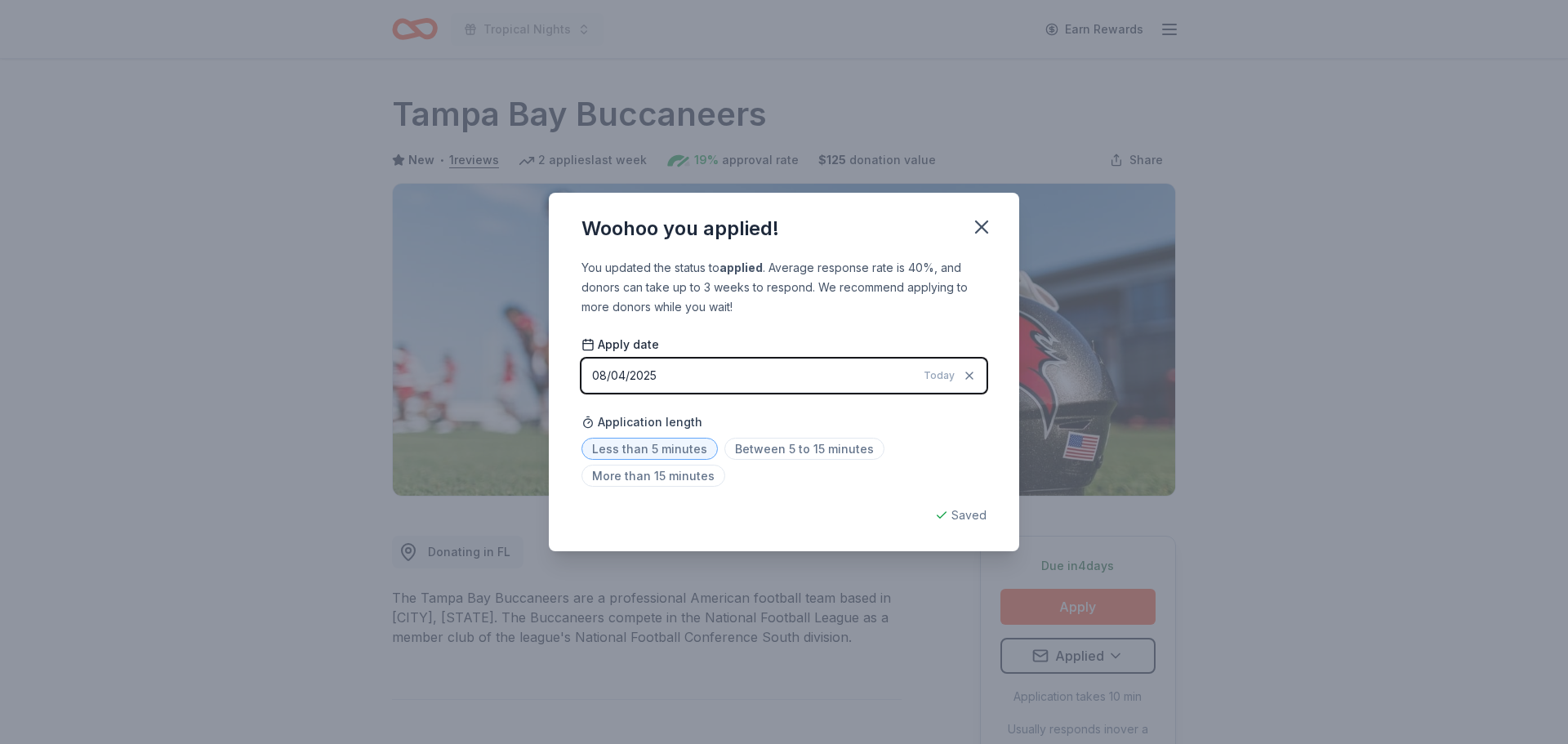 click on "Woohoo you applied! You updated the status to  applied . Average response rate is 40%, and donors can take up to 3 weeks to respond. We recommend applying to more donors while you wait! Apply date 08/04/2025 Today Application length Less than 5 minutes Between 5 to 15 minutes More than 15 minutes Saved" at bounding box center (784, 372) 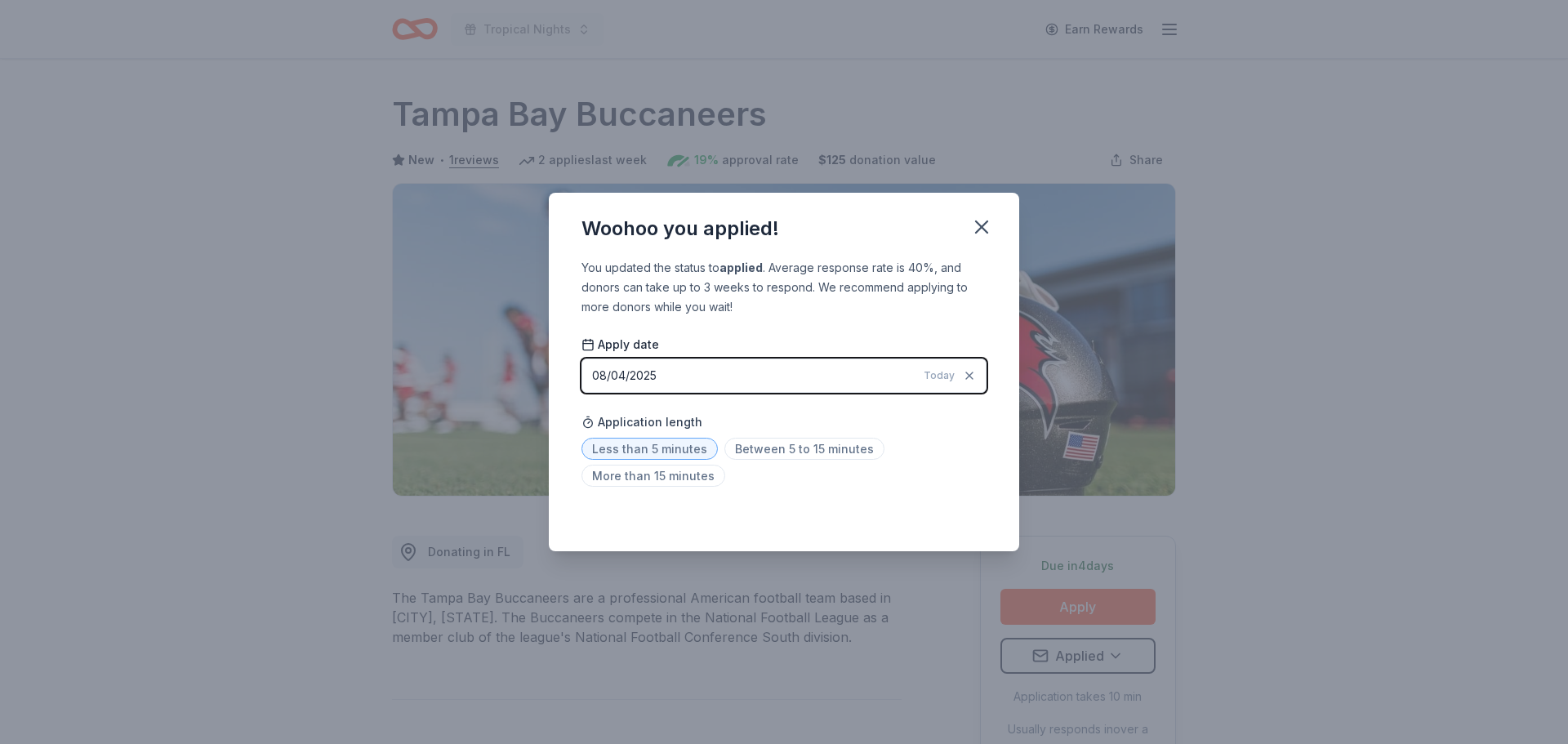 click on "Woohoo you applied! You updated the status to  applied . Average response rate is 40%, and donors can take up to 3 weeks to respond. We recommend applying to more donors while you wait! Apply date 08/04/2025 Today Application length Less than 5 minutes Between 5 to 15 minutes More than 15 minutes Saved" at bounding box center [784, 372] 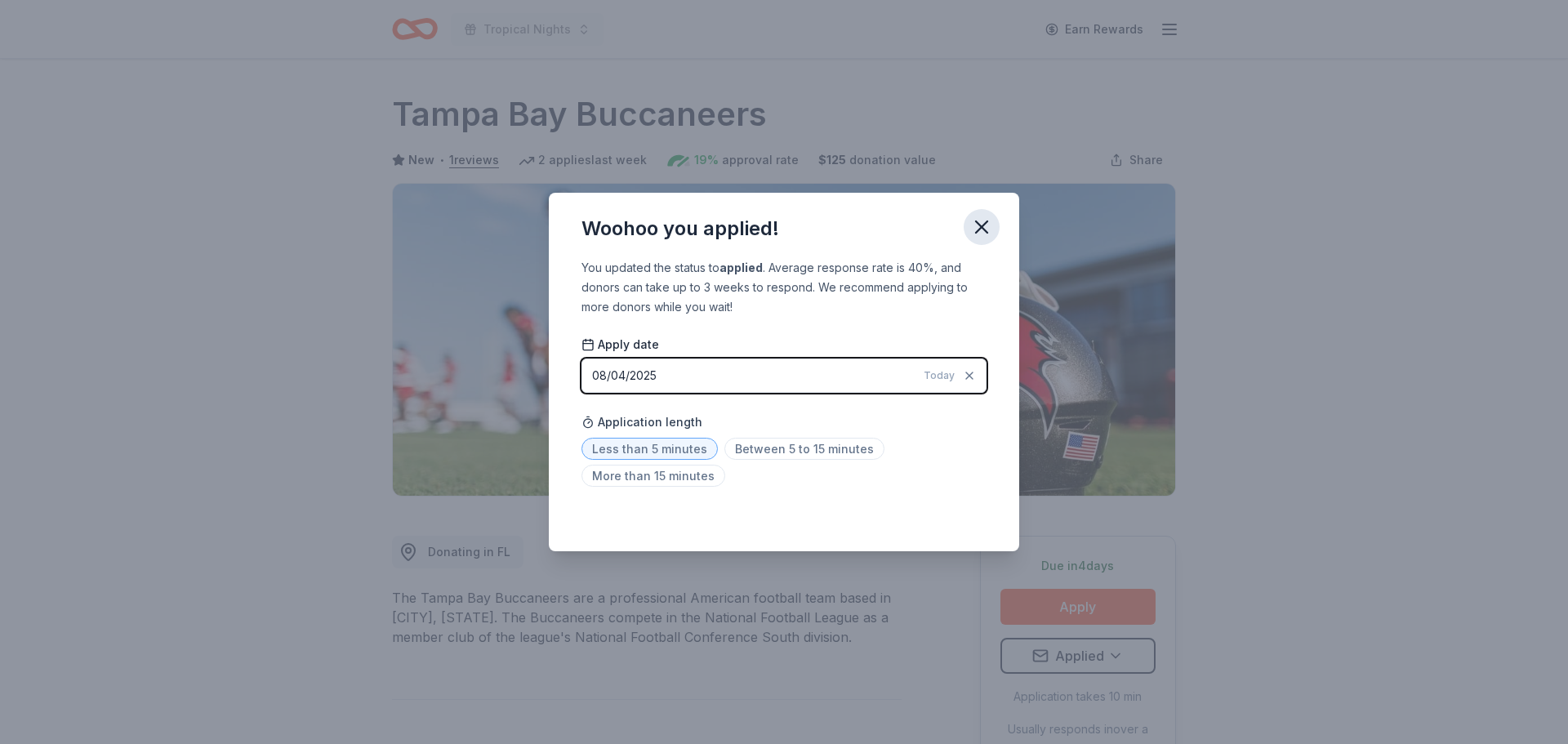 click 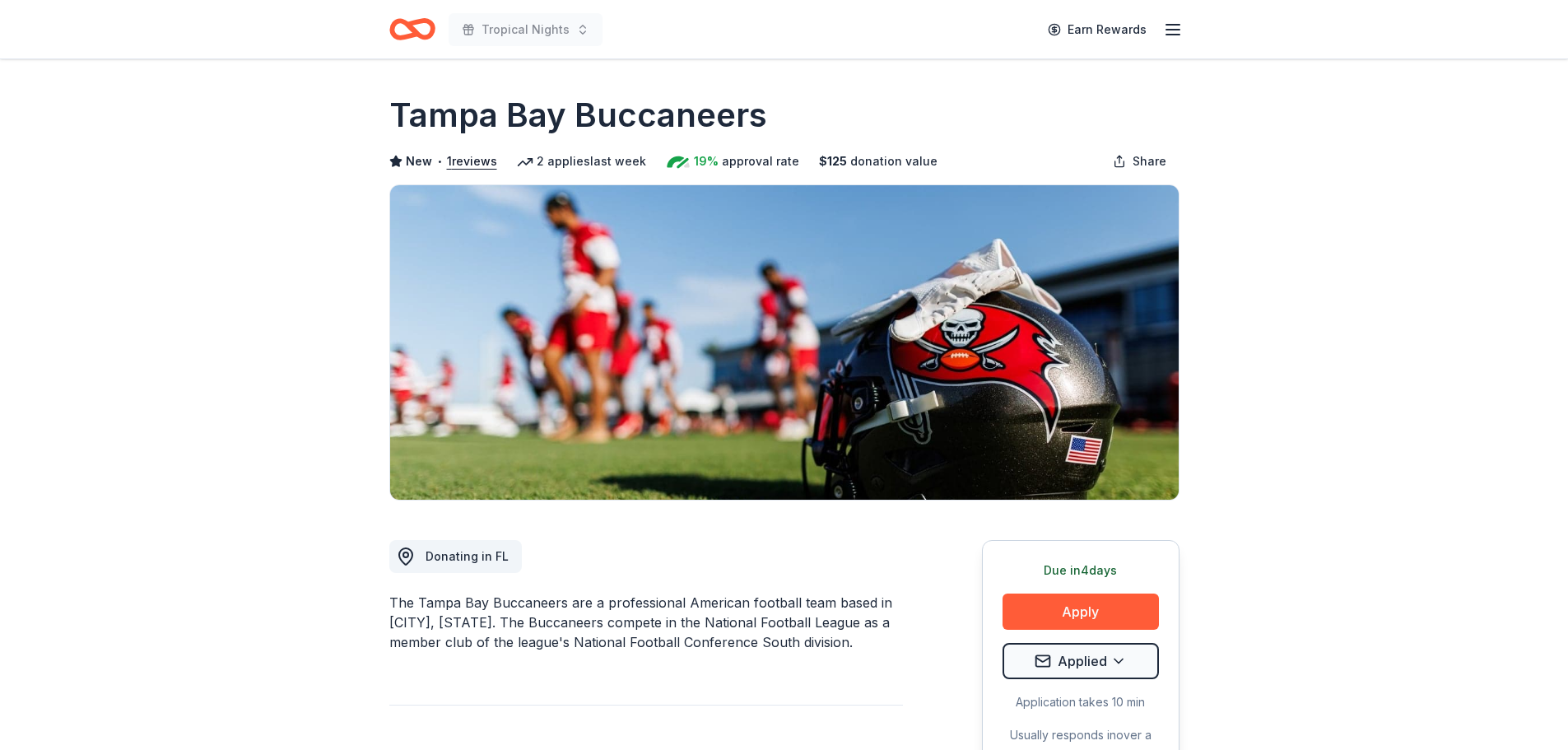 click 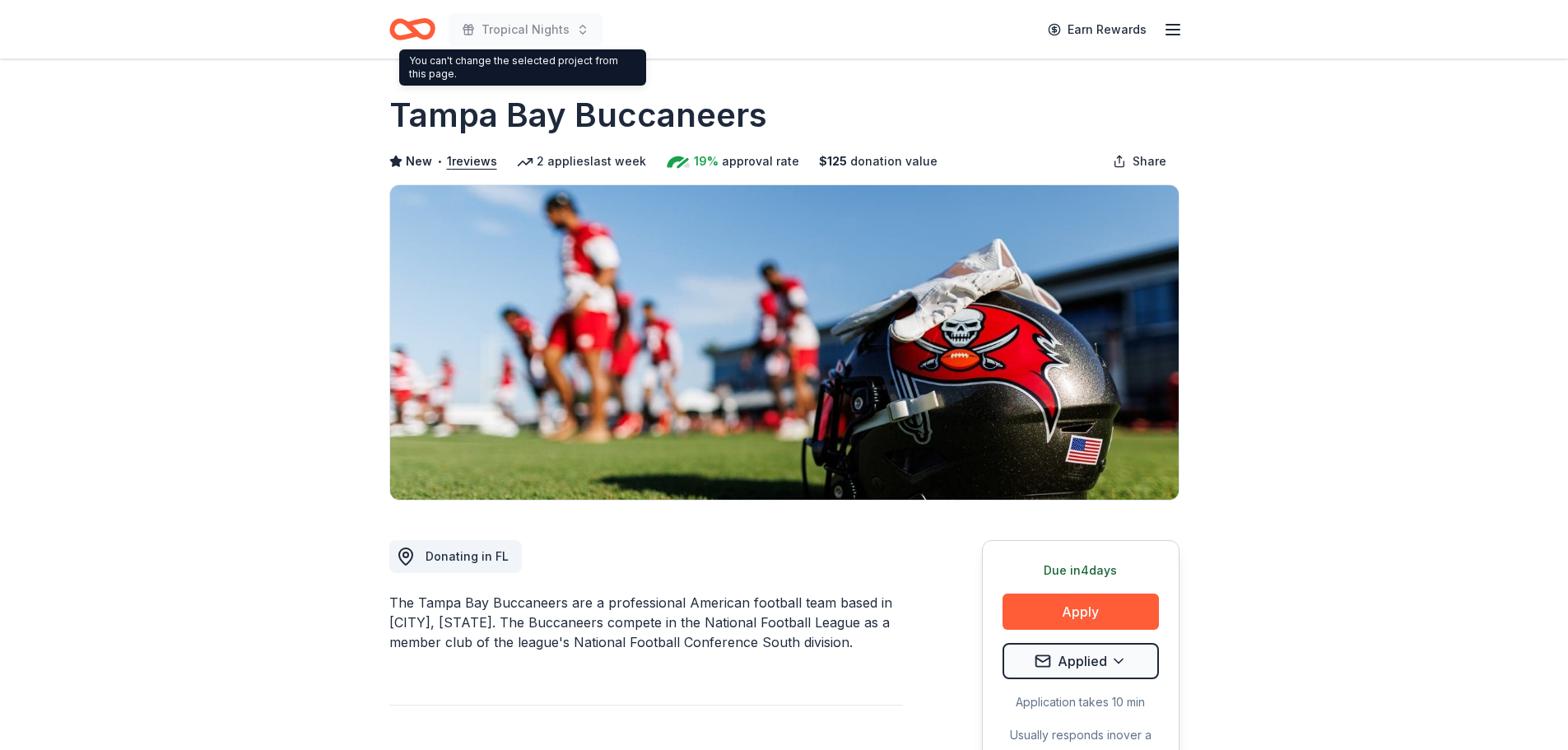 click on "Tropical Nights" at bounding box center (496, 29) 